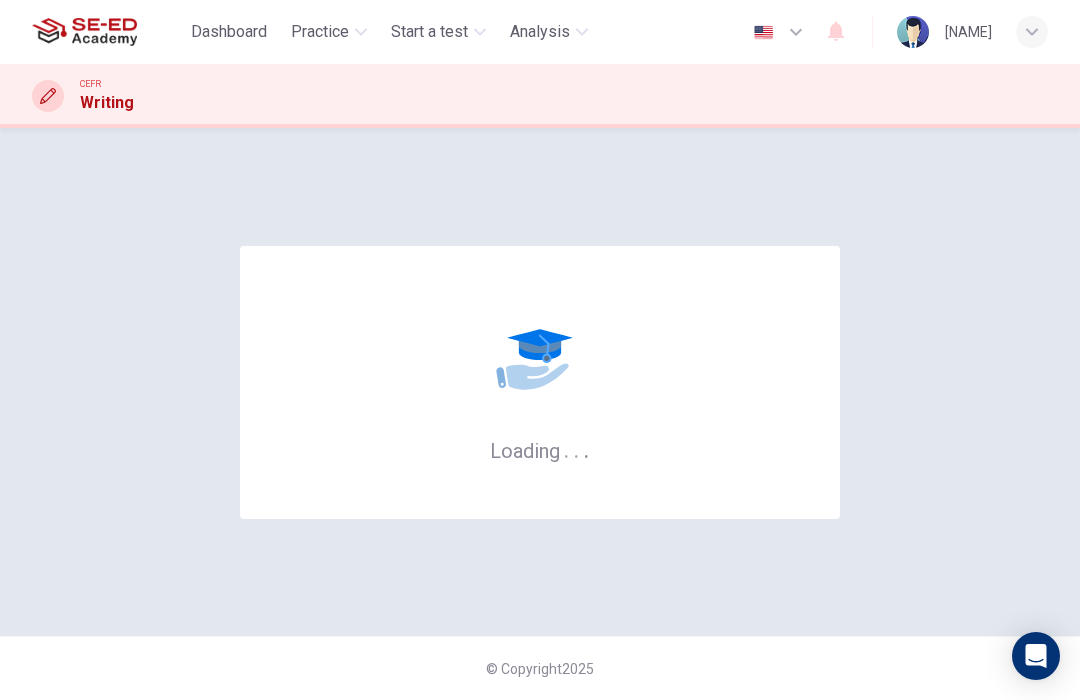 scroll, scrollTop: 0, scrollLeft: 0, axis: both 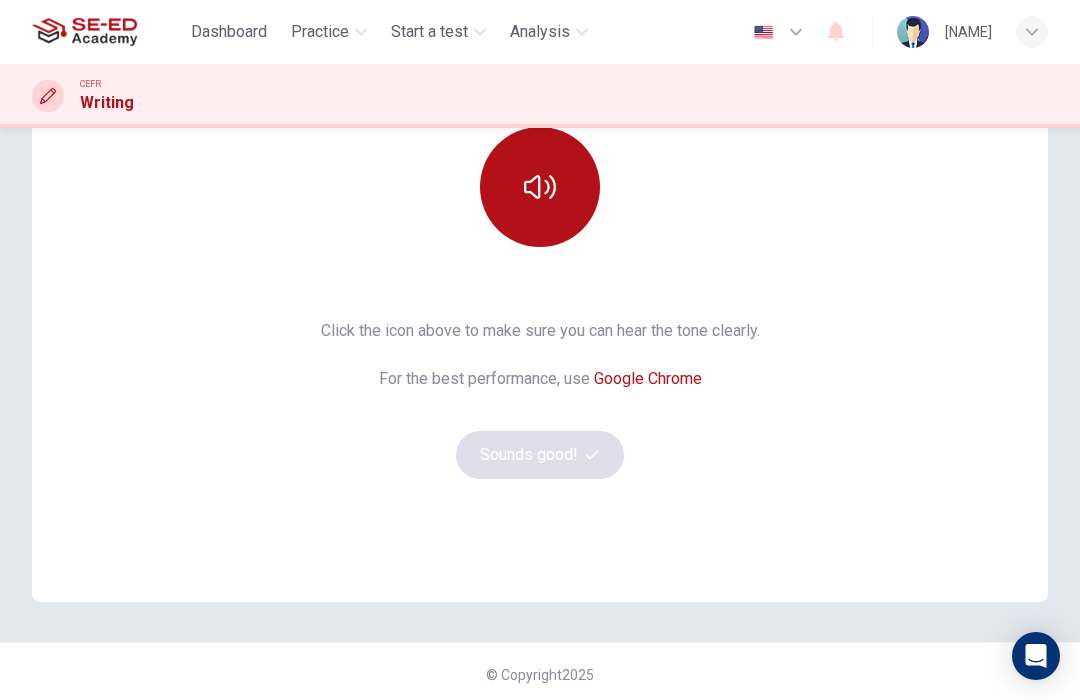 click at bounding box center [540, 187] 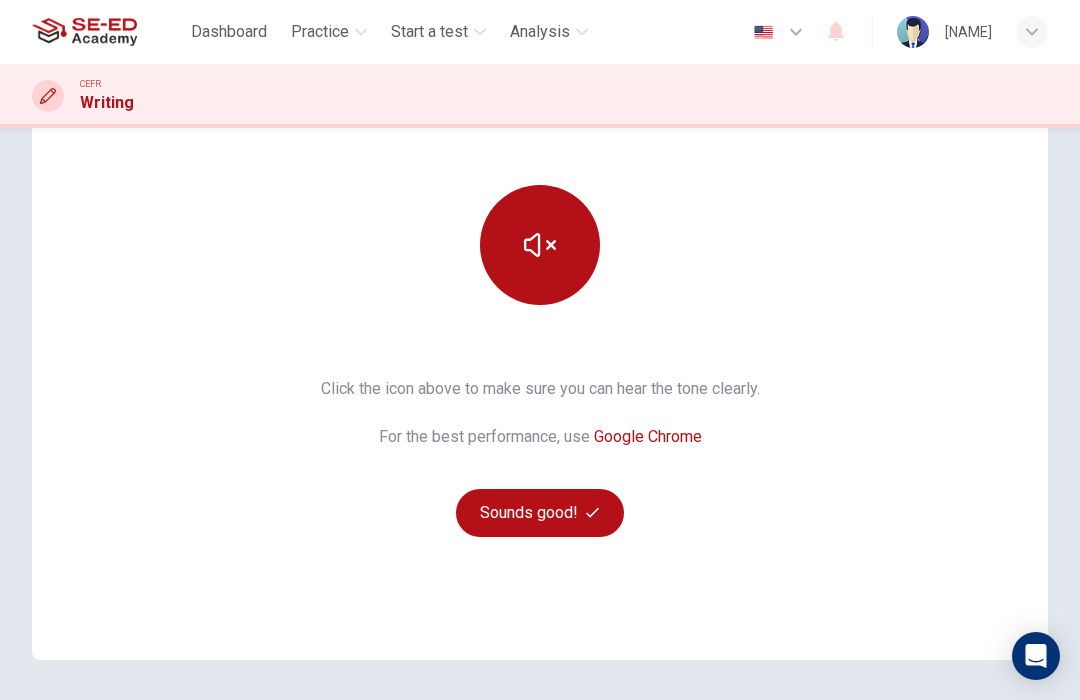 scroll, scrollTop: 203, scrollLeft: 0, axis: vertical 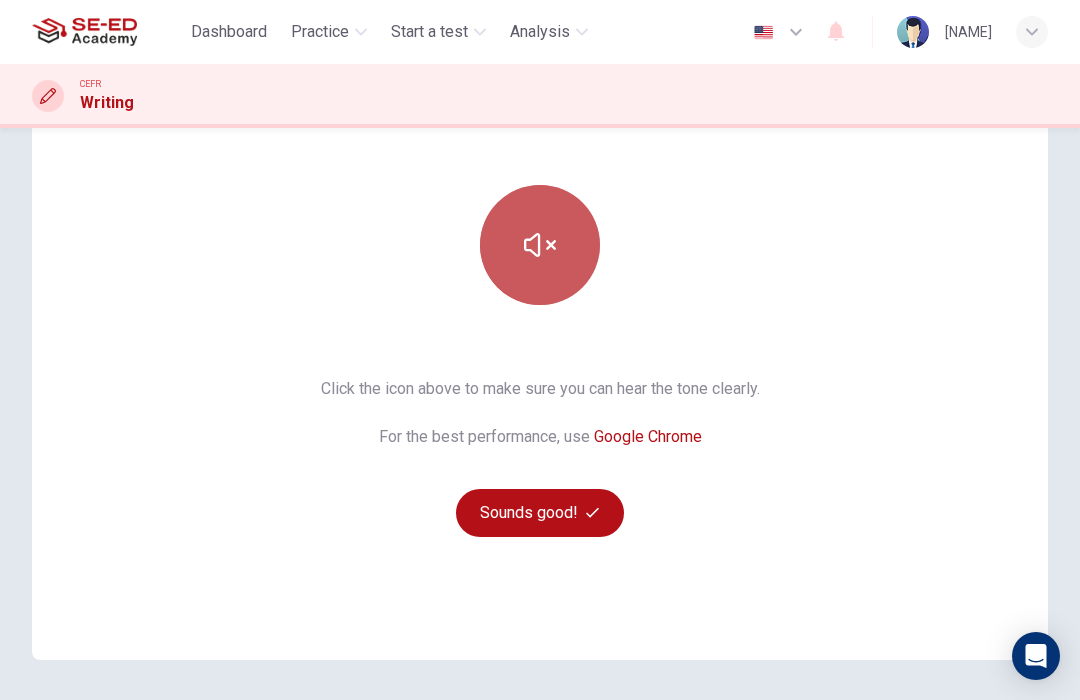 click at bounding box center [540, 245] 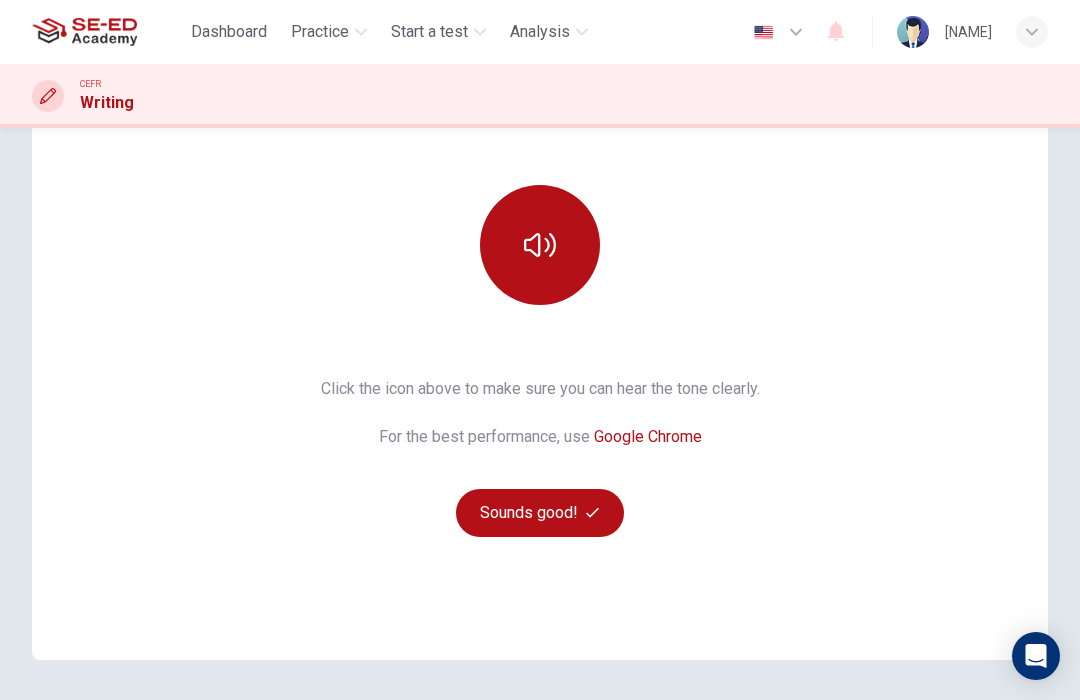 click at bounding box center [540, 245] 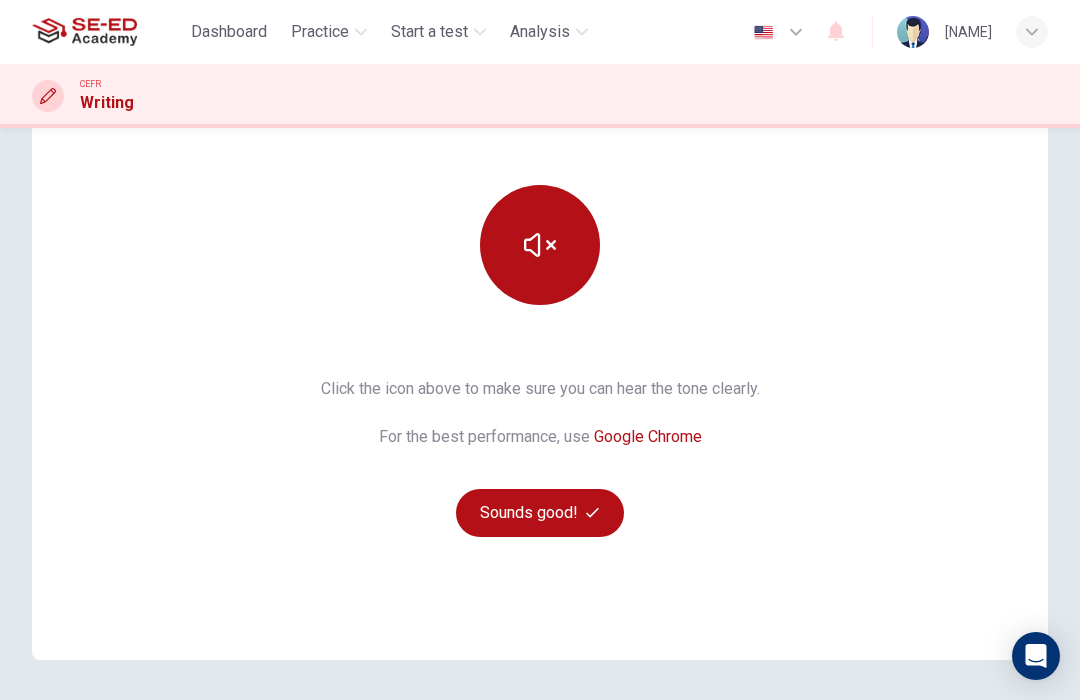 click at bounding box center [540, 245] 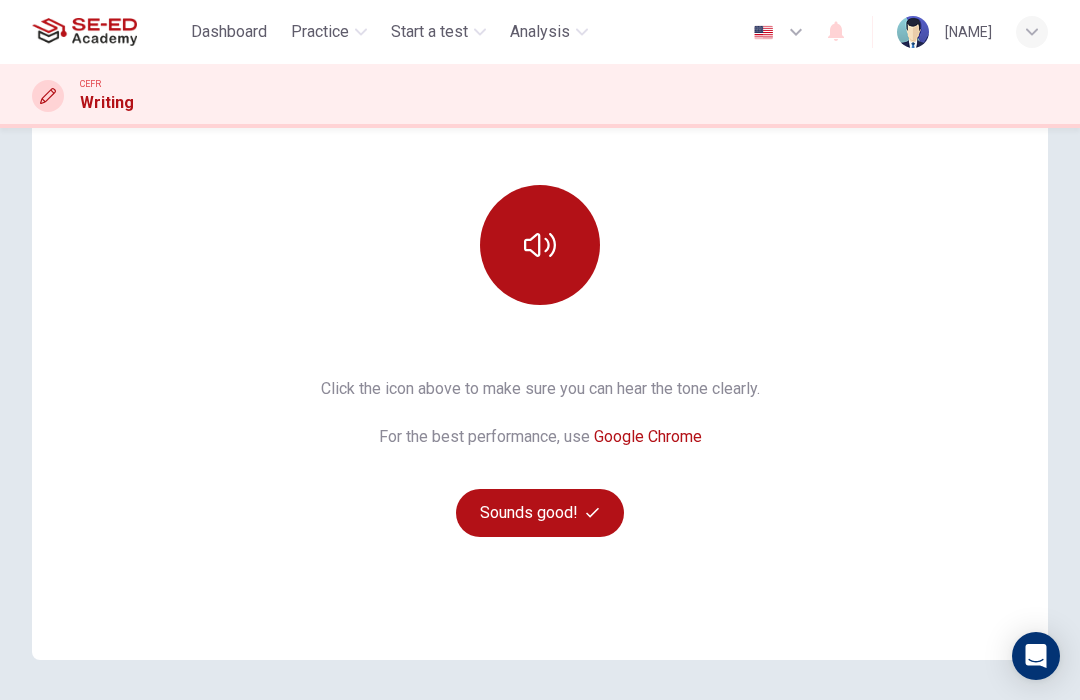 click at bounding box center (540, 245) 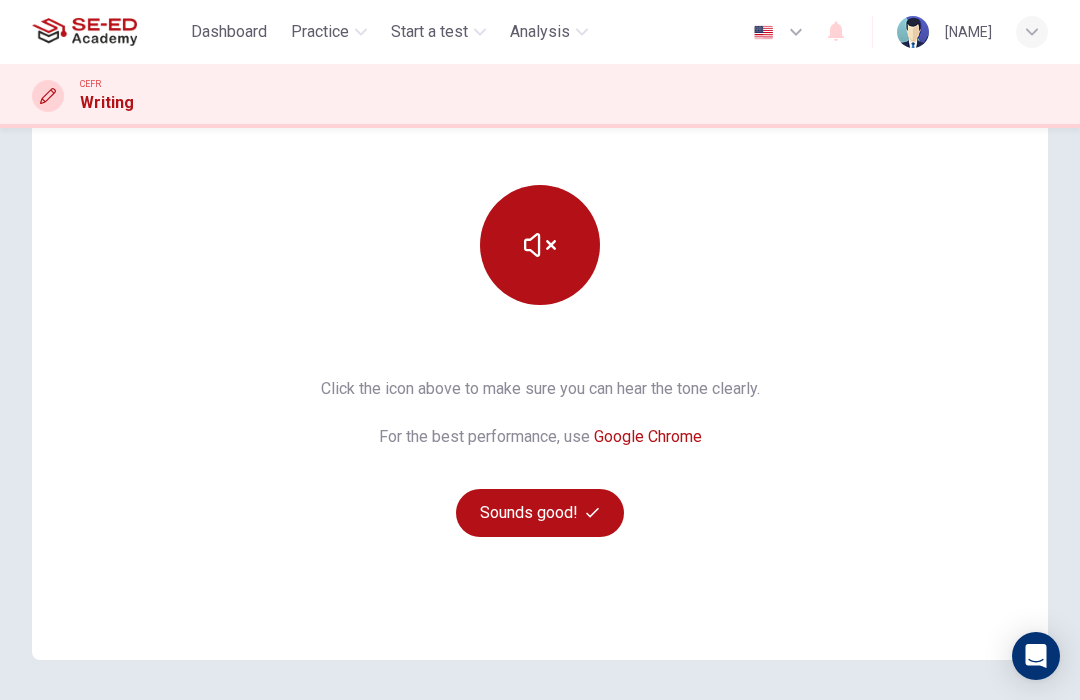 click at bounding box center (540, 245) 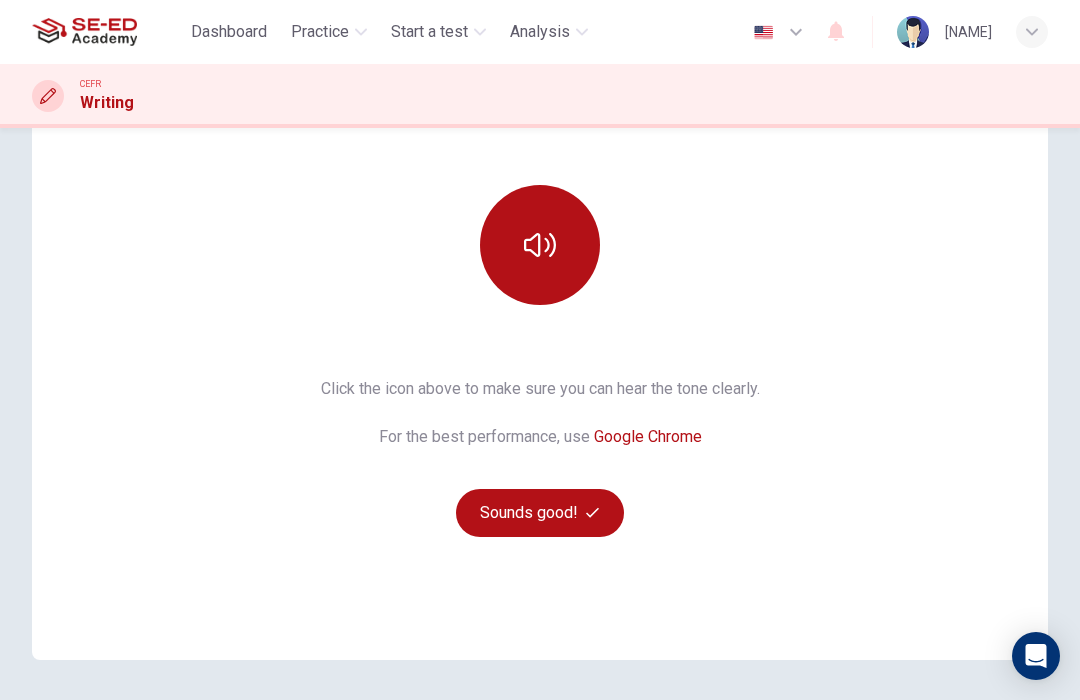 click on "Sounds good!" at bounding box center [540, 513] 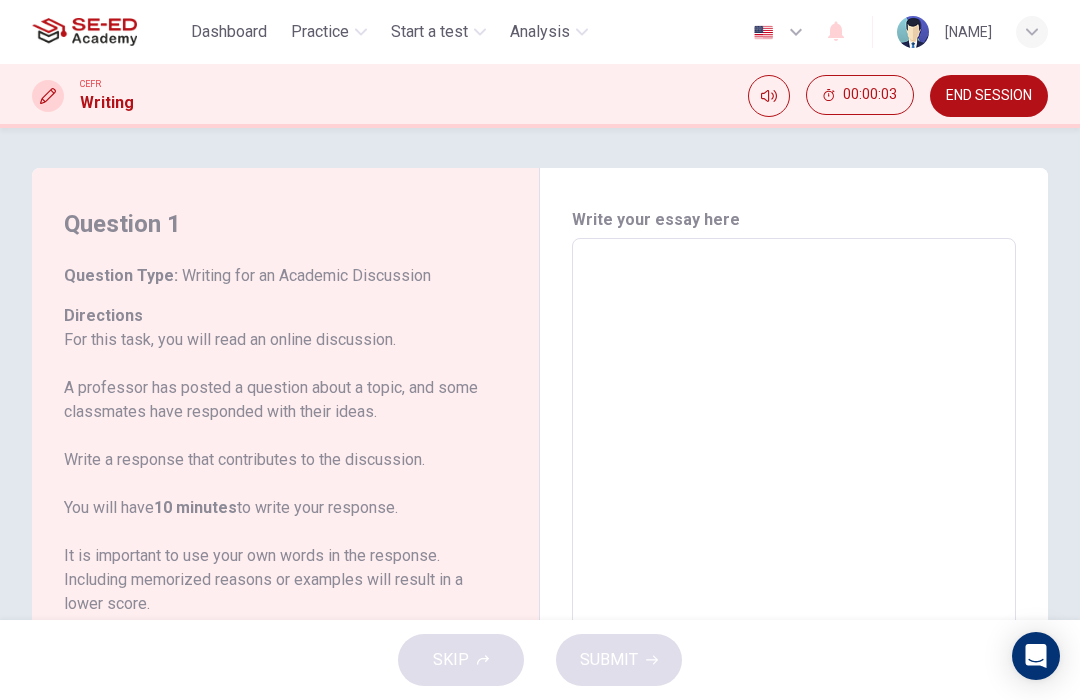 scroll, scrollTop: 0, scrollLeft: 0, axis: both 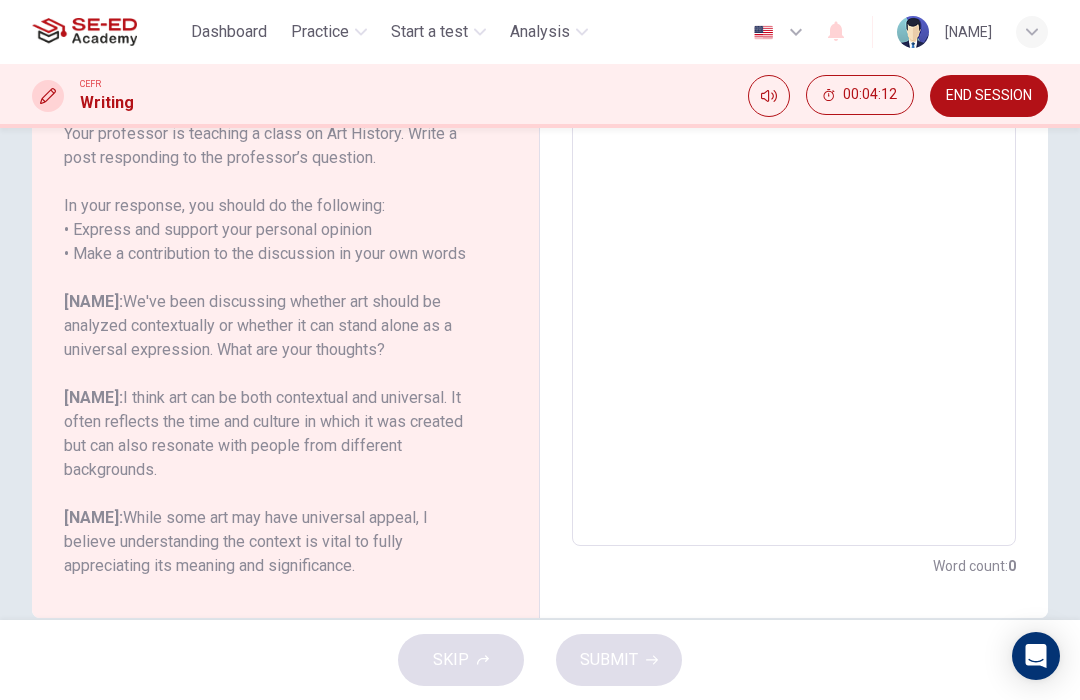 click at bounding box center [794, 212] 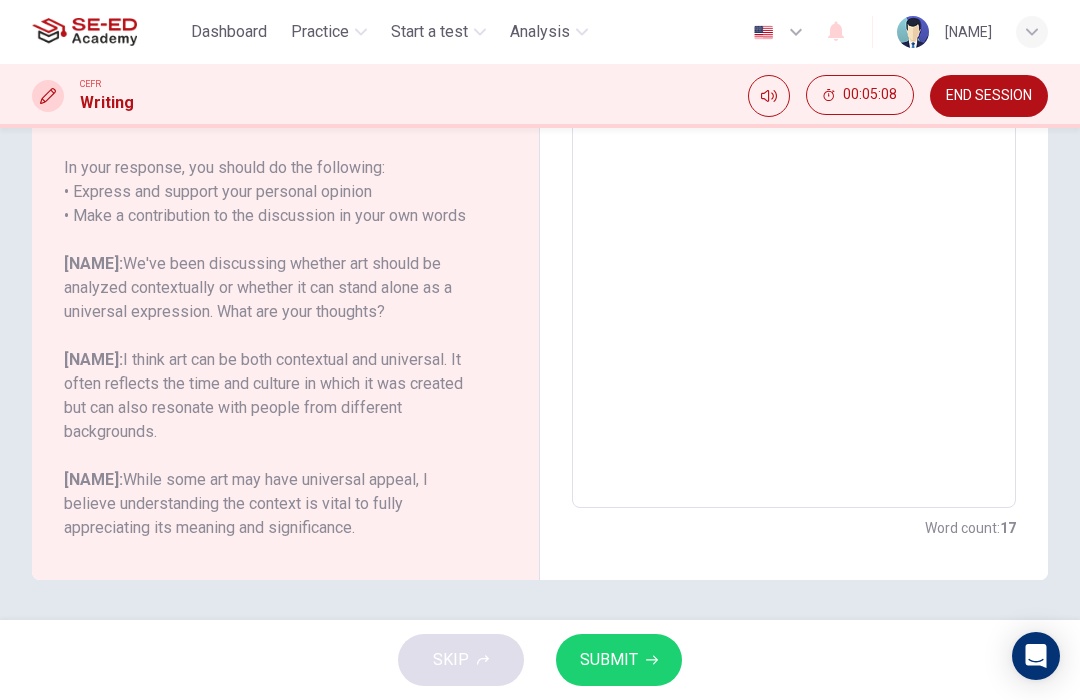 scroll, scrollTop: 398, scrollLeft: 0, axis: vertical 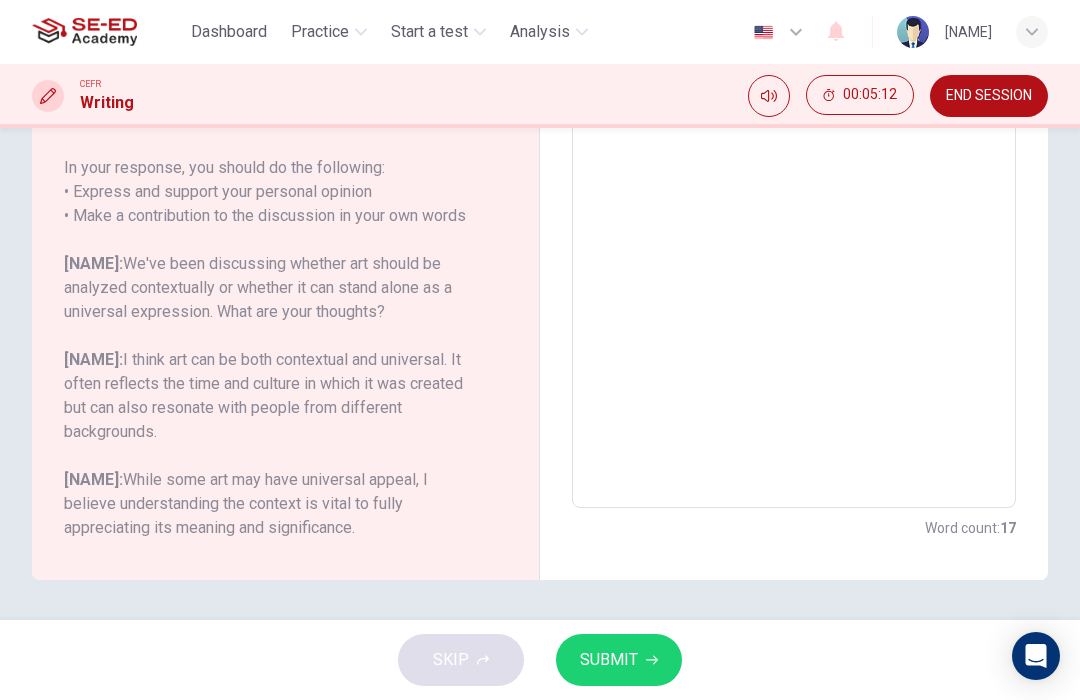 click on "In my opinion, art can either be  both contextual and universal. It's up to the person who" at bounding box center [794, 174] 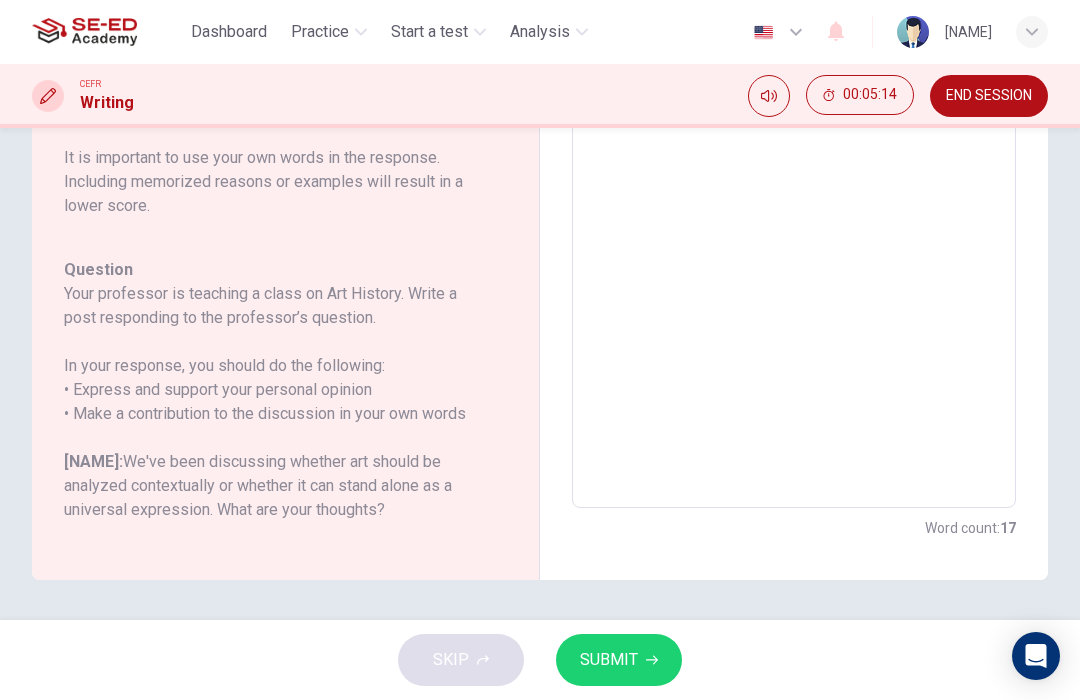 scroll, scrollTop: 0, scrollLeft: 0, axis: both 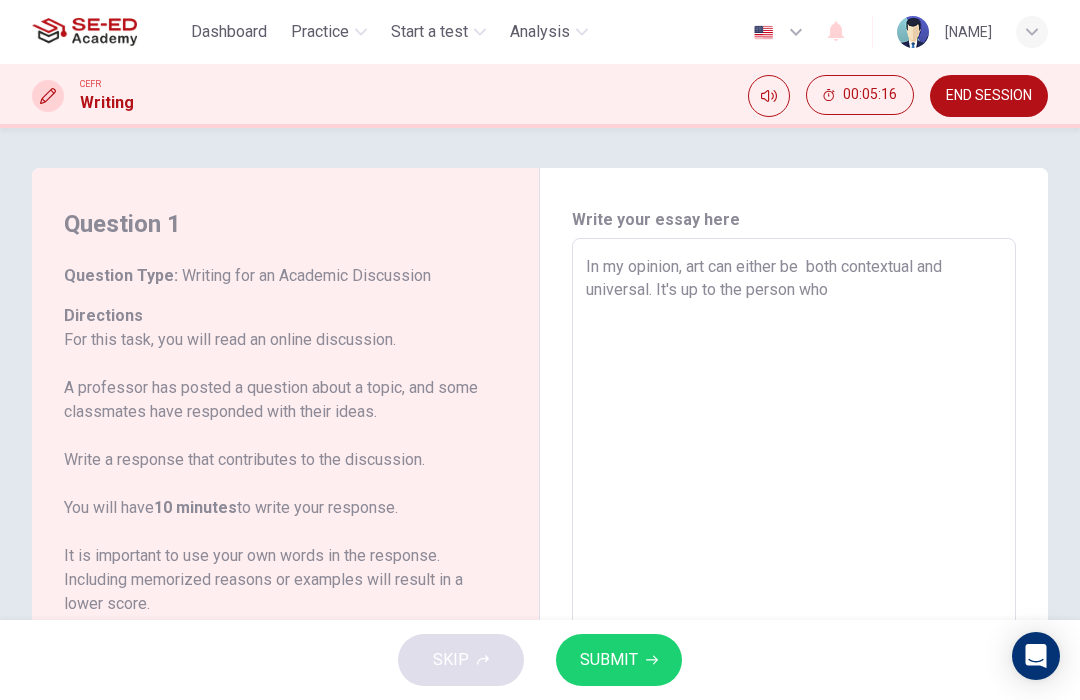 click on "In my opinion, art can either be  both contextual and universal. It's up to the person who" at bounding box center (794, 572) 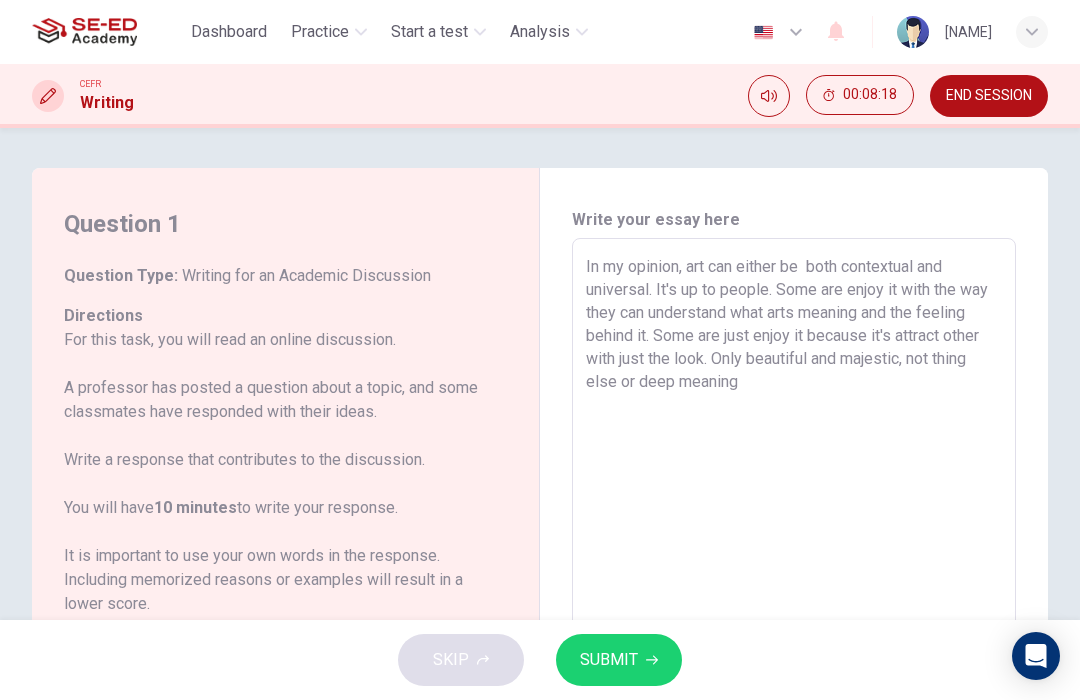 click on "In my opinion, art can either be  both contextual and universal. It's up to people. Some are enjoy it with the way they can understand what arts meaning and the feeling behind it. Some are just enjoy it because it's attract other with just the look. Only beautiful and majestic, not thing else or deep meaning" at bounding box center (794, 572) 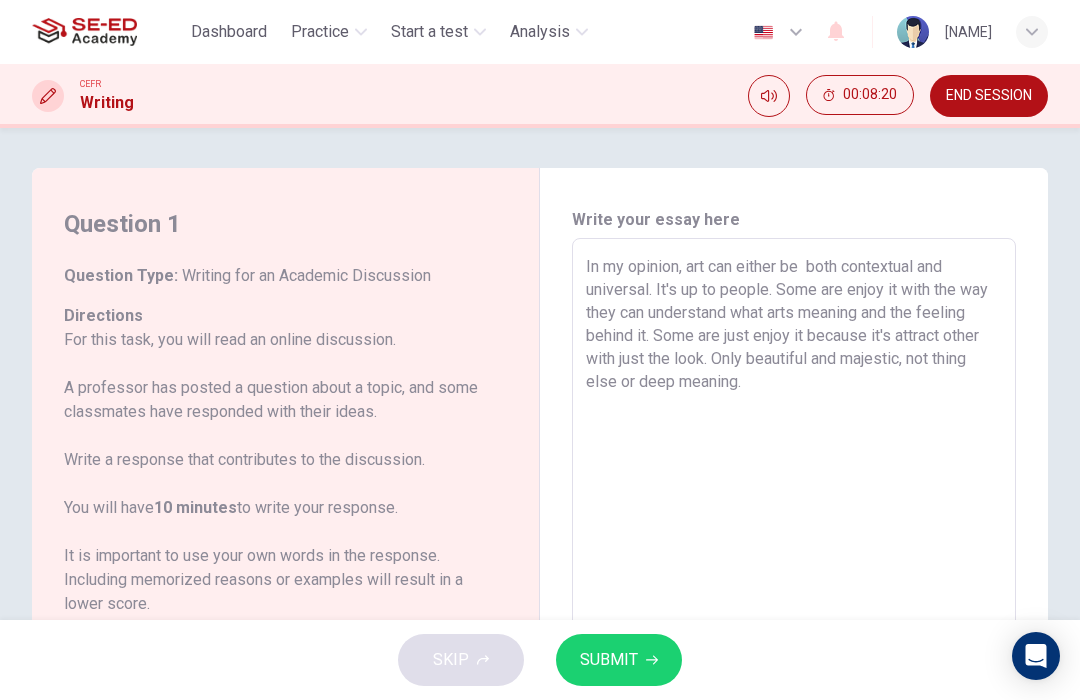 type on "In my opinion, art can either be  both contextual and universal. It's up to people. Some are enjoy it with the way they can understand what arts meaning and the feeling behind it. Some are just enjoy it because it's attract other with just the look. Only beautiful and majestic, not thing else or deep meaning." 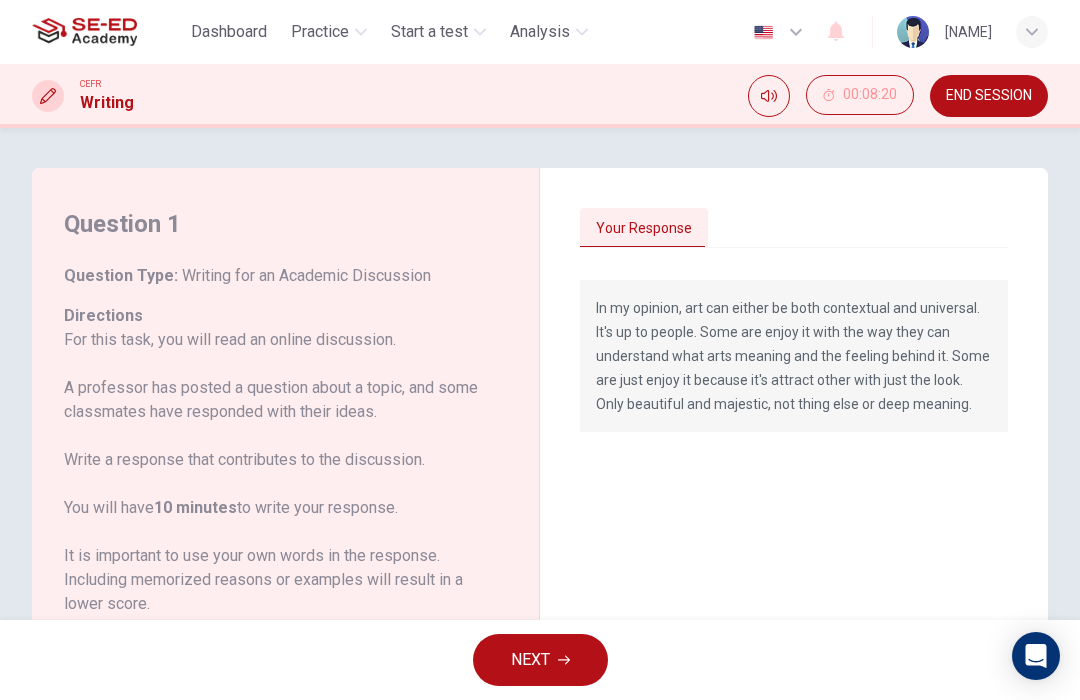 scroll, scrollTop: 0, scrollLeft: 0, axis: both 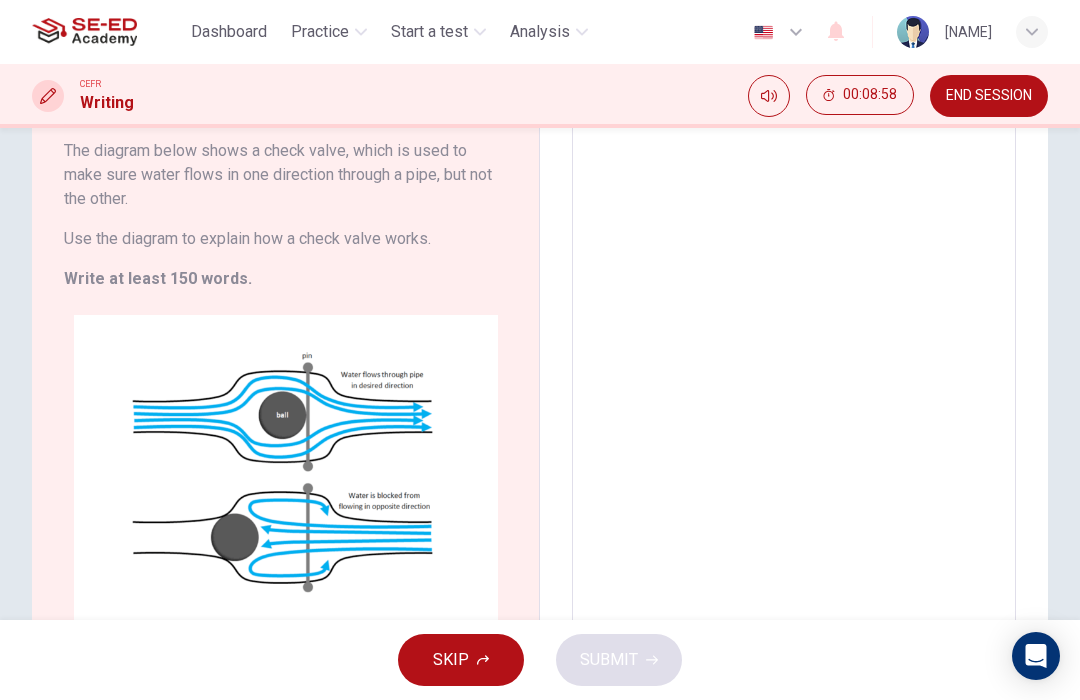 click on "SKIP" at bounding box center [451, 660] 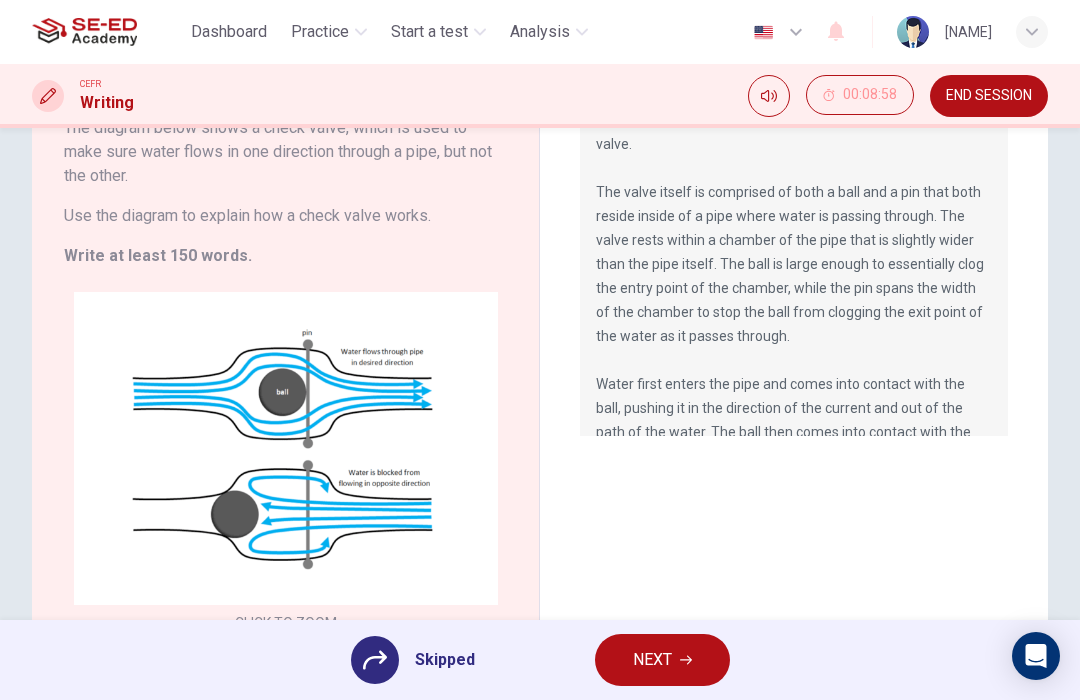 scroll, scrollTop: 192, scrollLeft: 0, axis: vertical 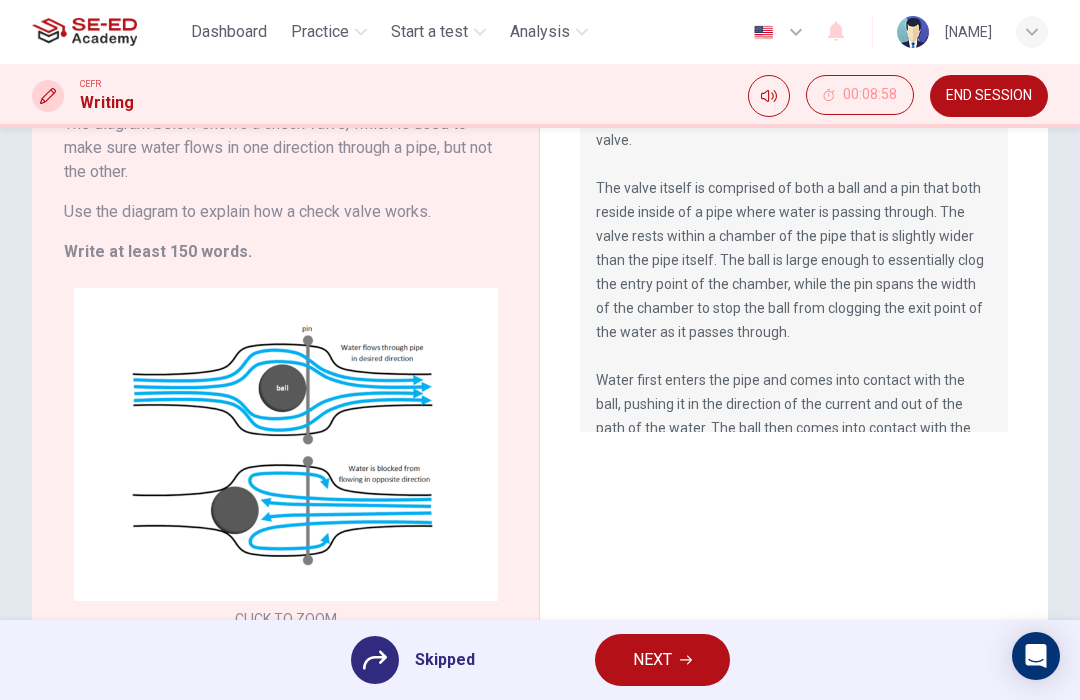click on "NEXT" at bounding box center (652, 660) 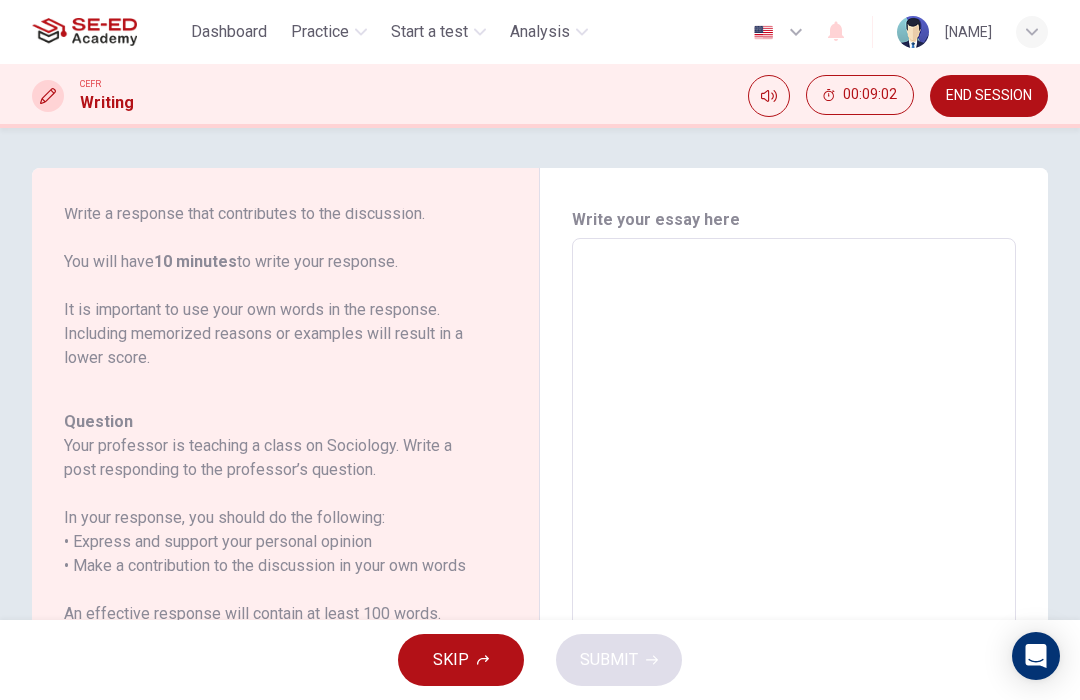 scroll, scrollTop: 246, scrollLeft: 0, axis: vertical 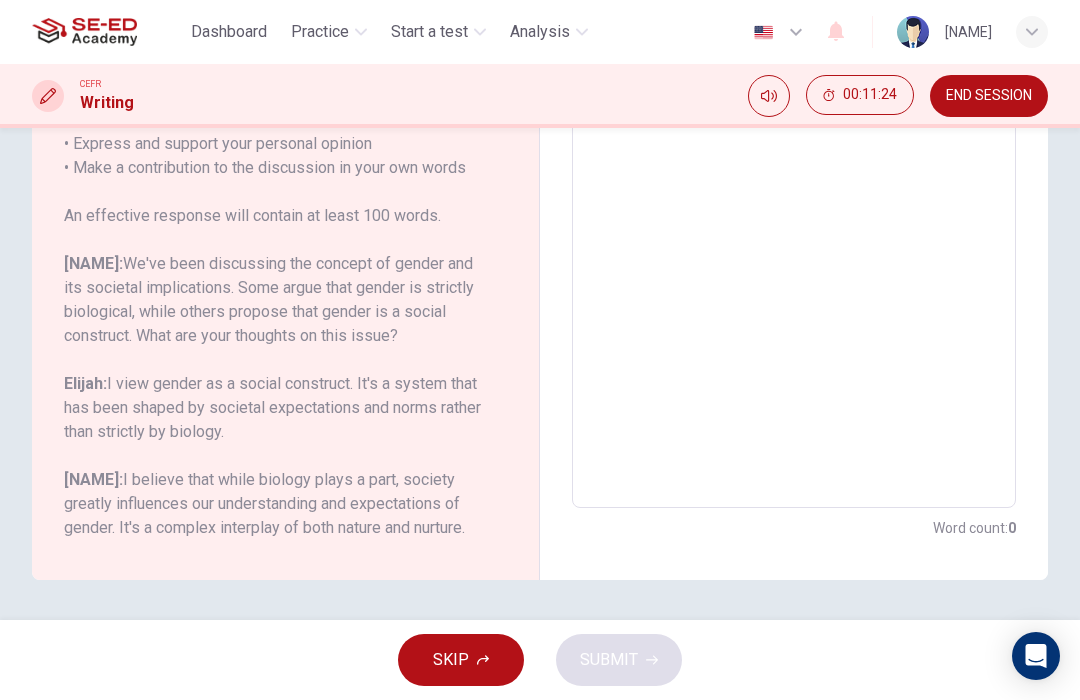 click on "SKIP" at bounding box center [451, 660] 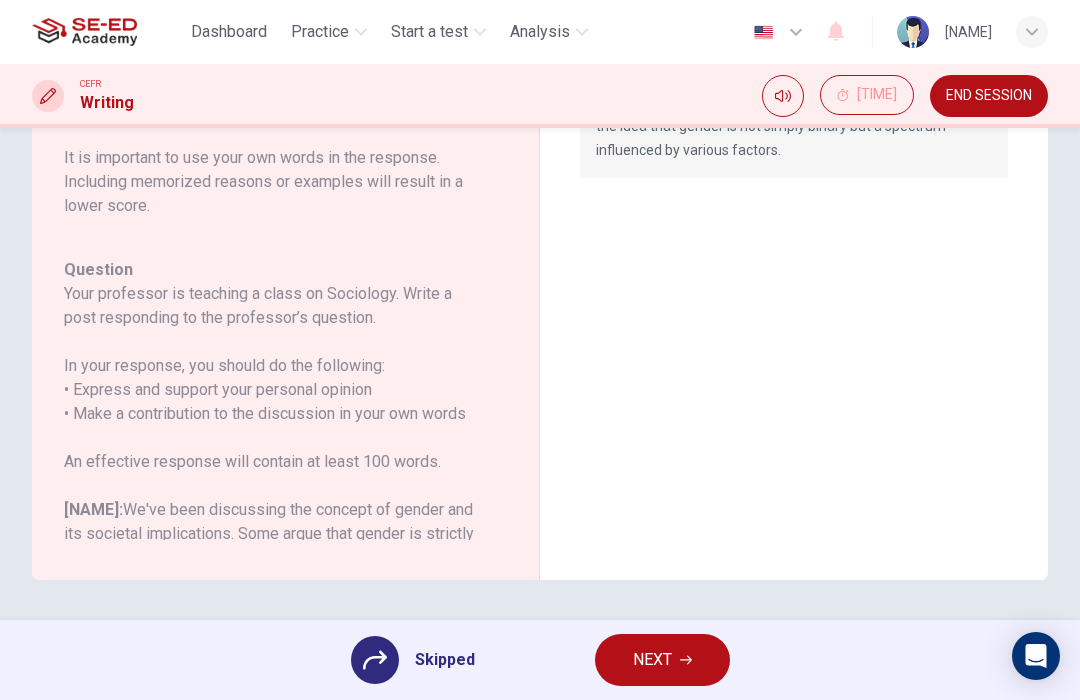 scroll, scrollTop: -15, scrollLeft: 0, axis: vertical 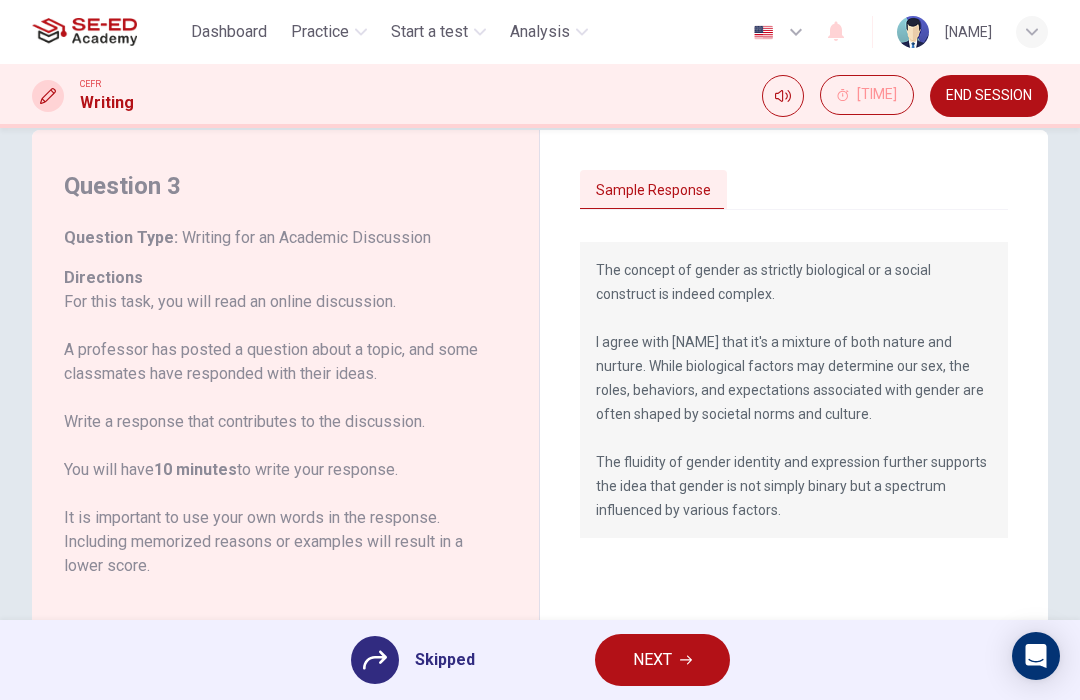click on "NEXT" at bounding box center (662, 660) 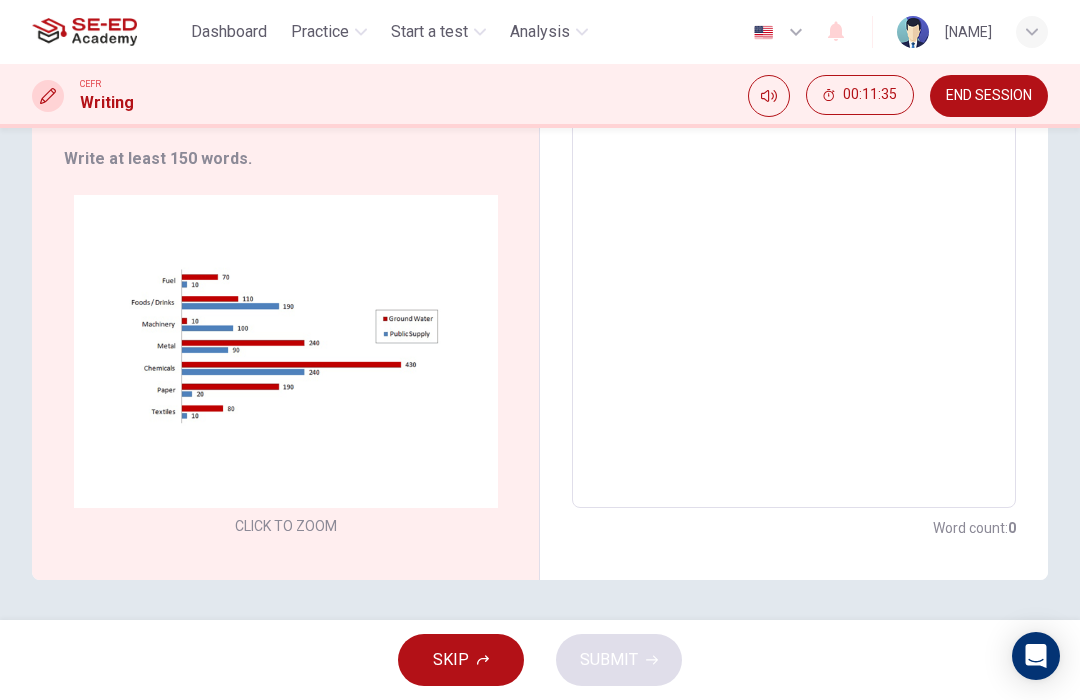 scroll, scrollTop: 285, scrollLeft: 0, axis: vertical 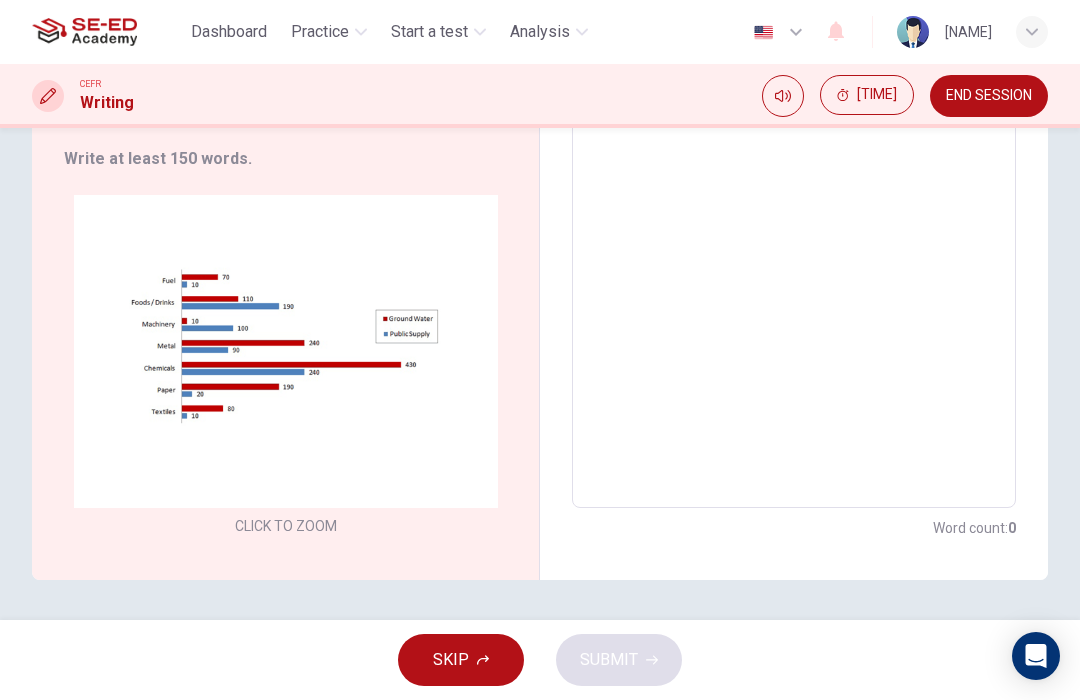click on "SKIP SUBMIT" at bounding box center [540, 660] 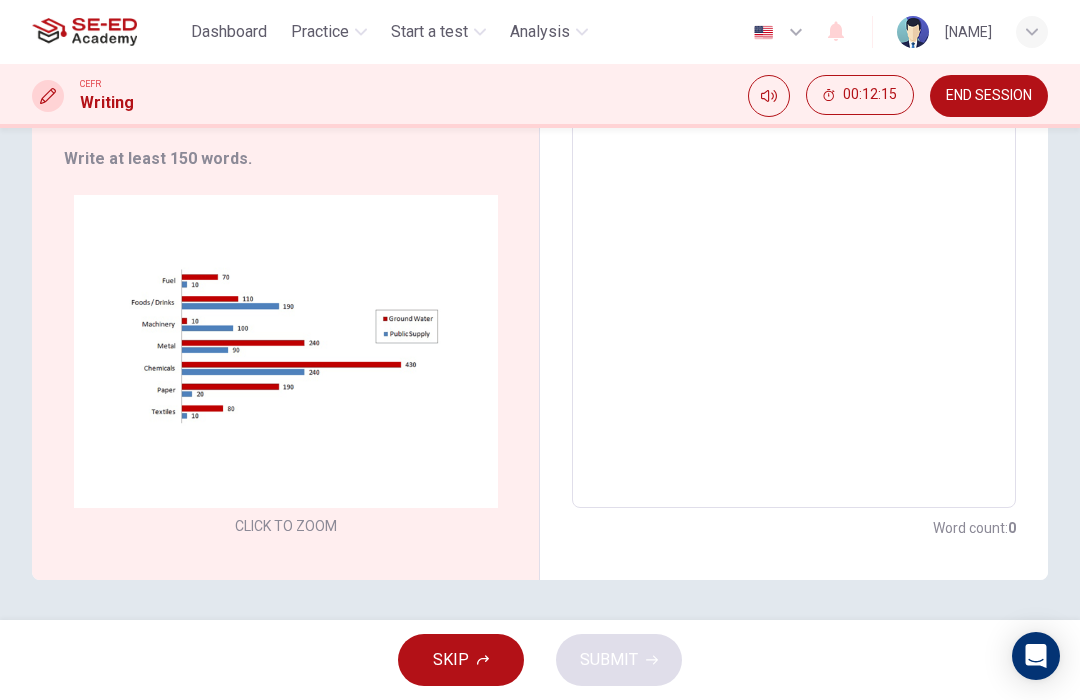 click on "SKIP" at bounding box center (461, 660) 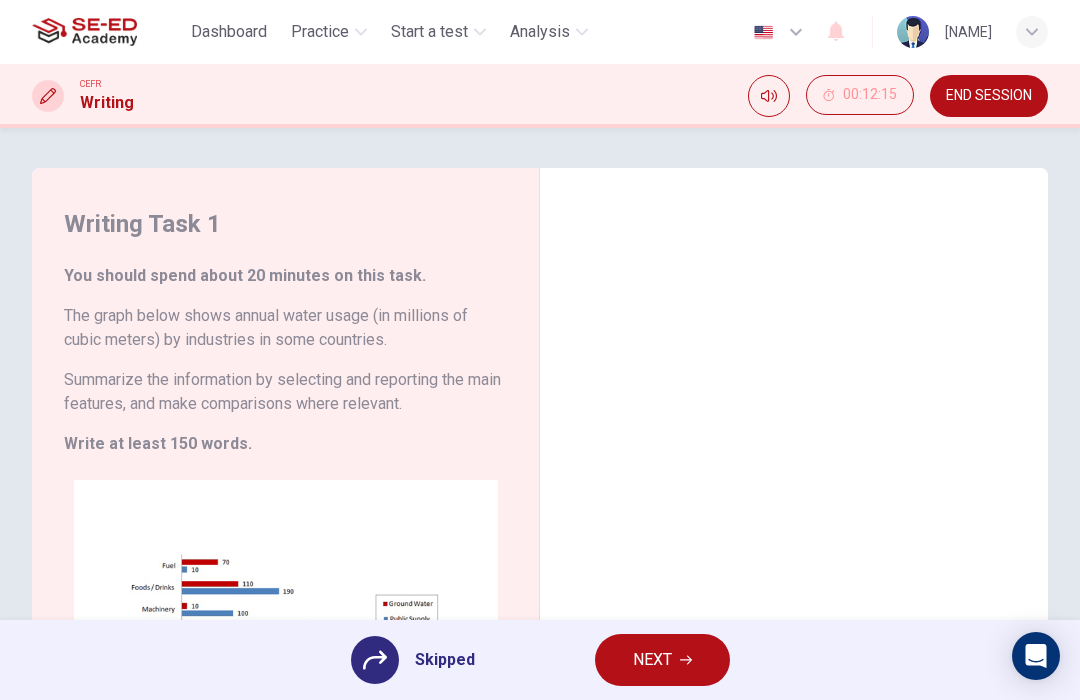 scroll, scrollTop: 0, scrollLeft: 0, axis: both 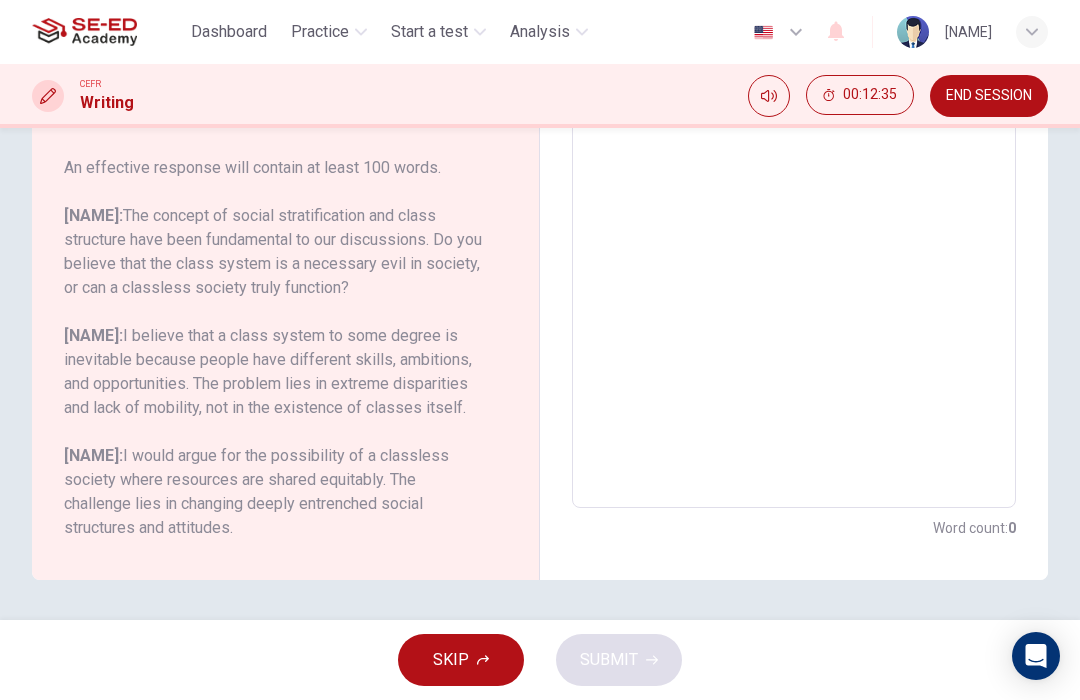click on "END SESSION" at bounding box center (989, 96) 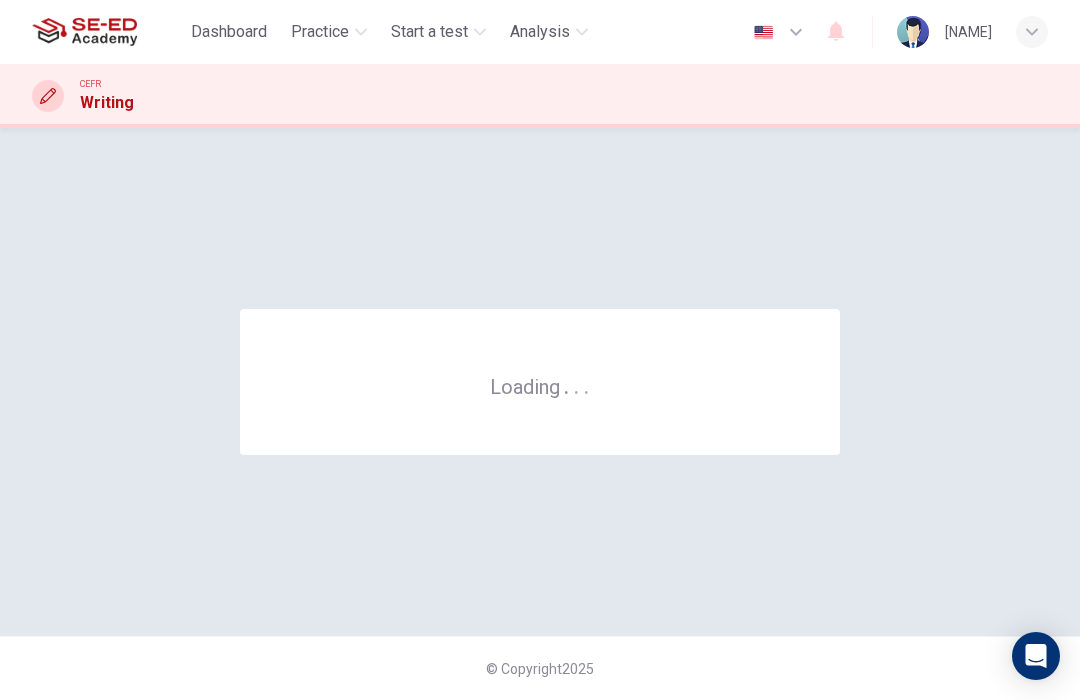scroll, scrollTop: 0, scrollLeft: 0, axis: both 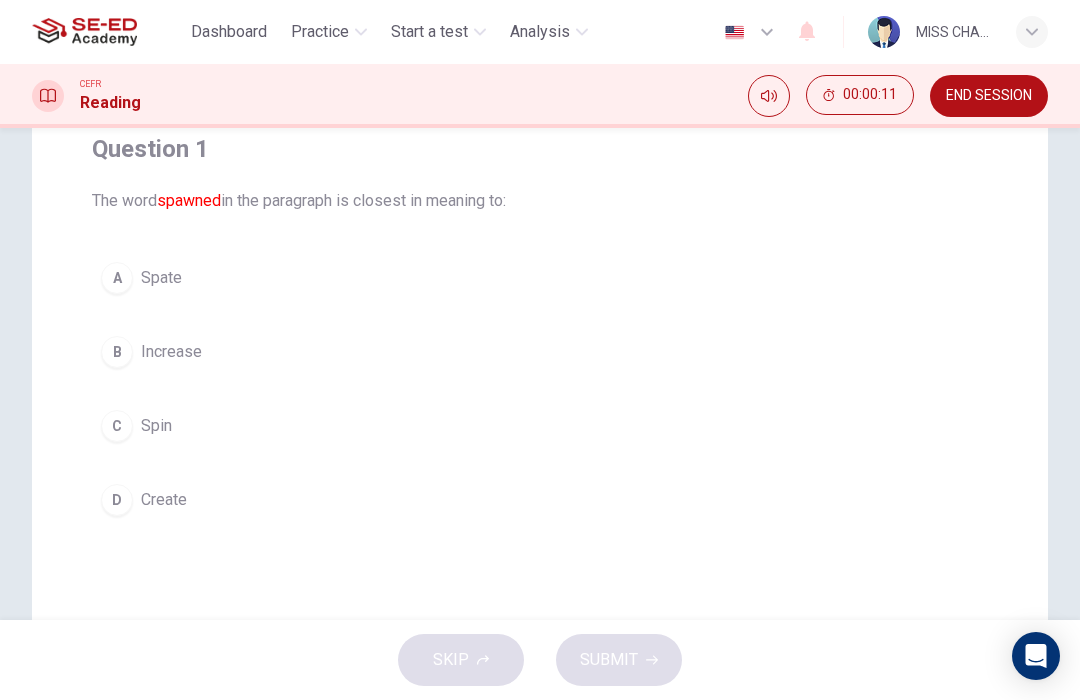 click on "D" at bounding box center (117, 278) 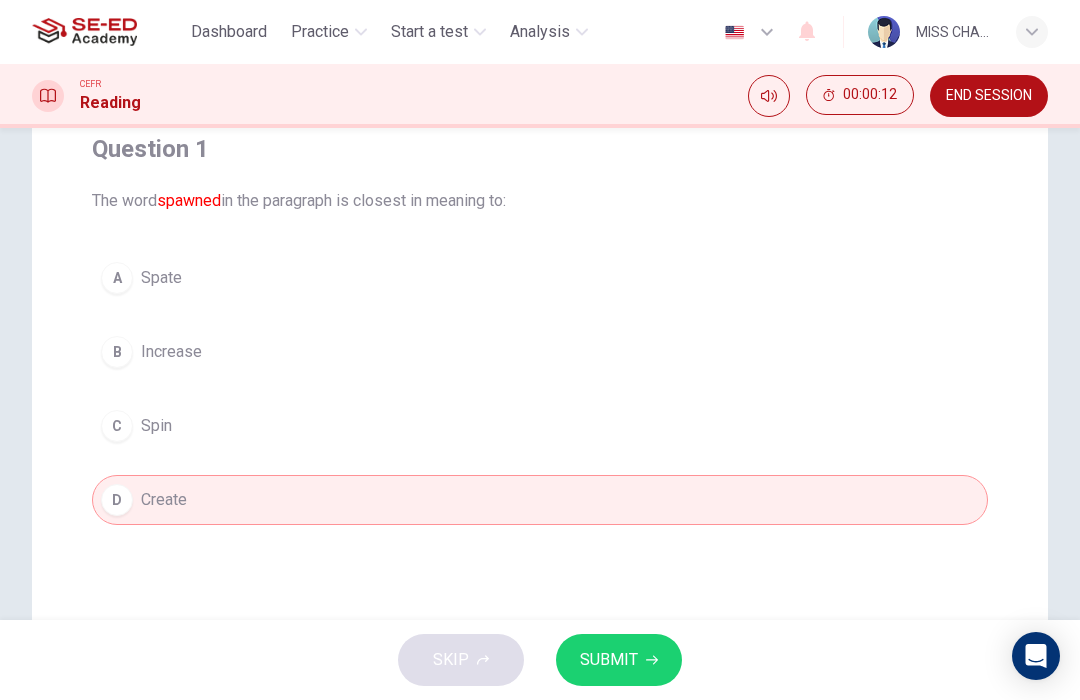 click on "SUBMIT" at bounding box center (609, 660) 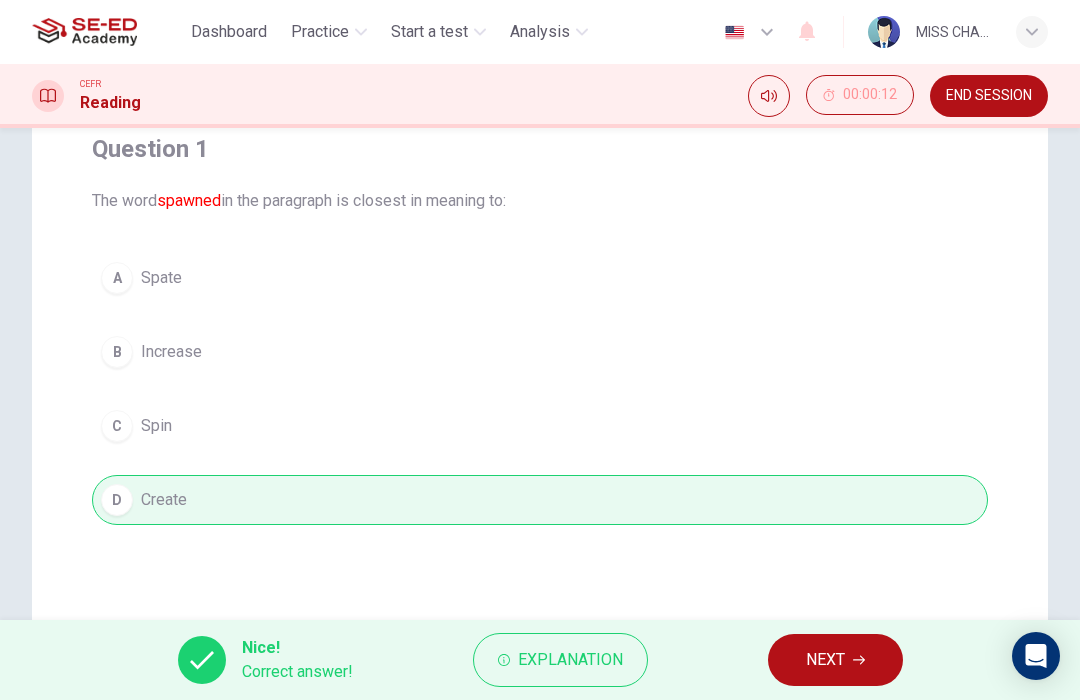 click on "Explanation" at bounding box center [570, 660] 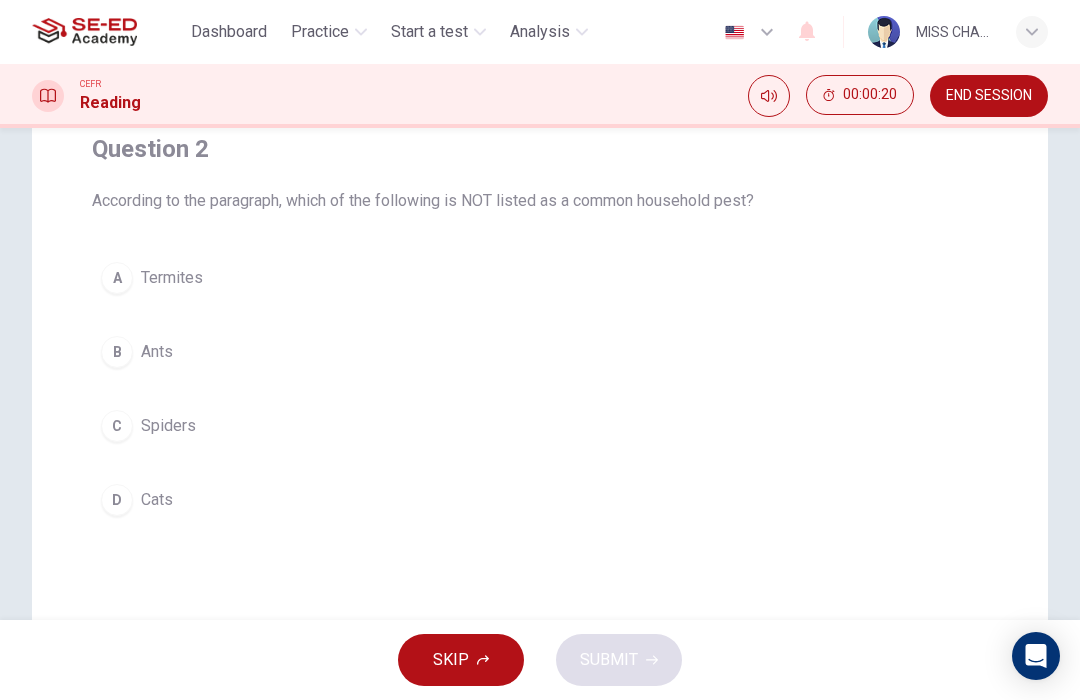 click on "A" at bounding box center [117, 278] 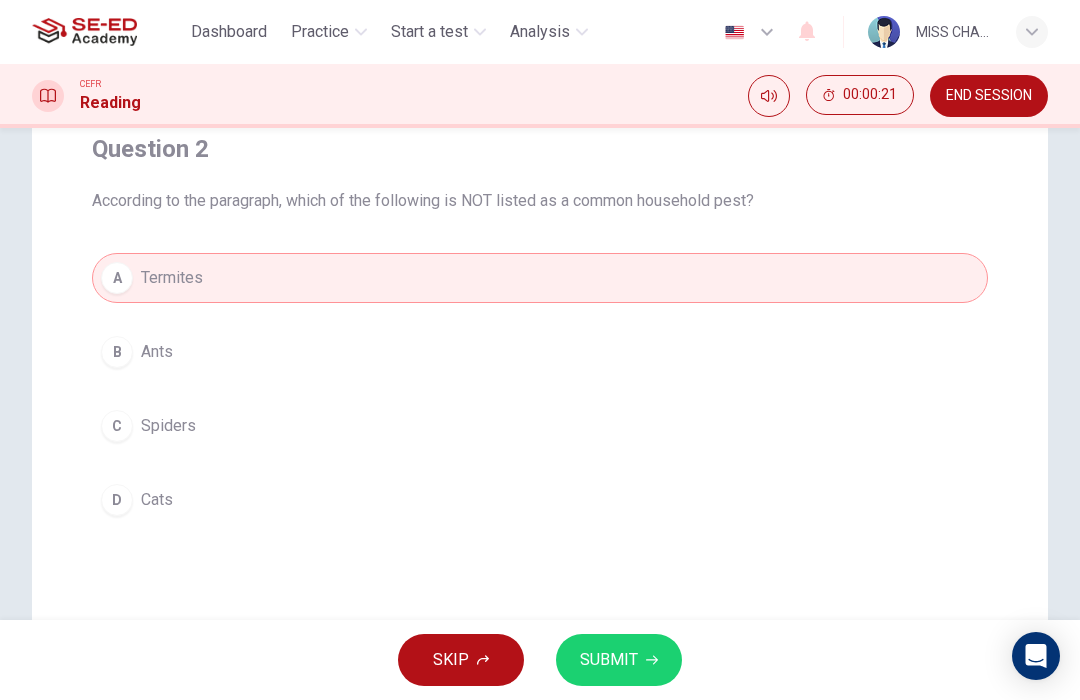 click on "SUBMIT" at bounding box center (609, 660) 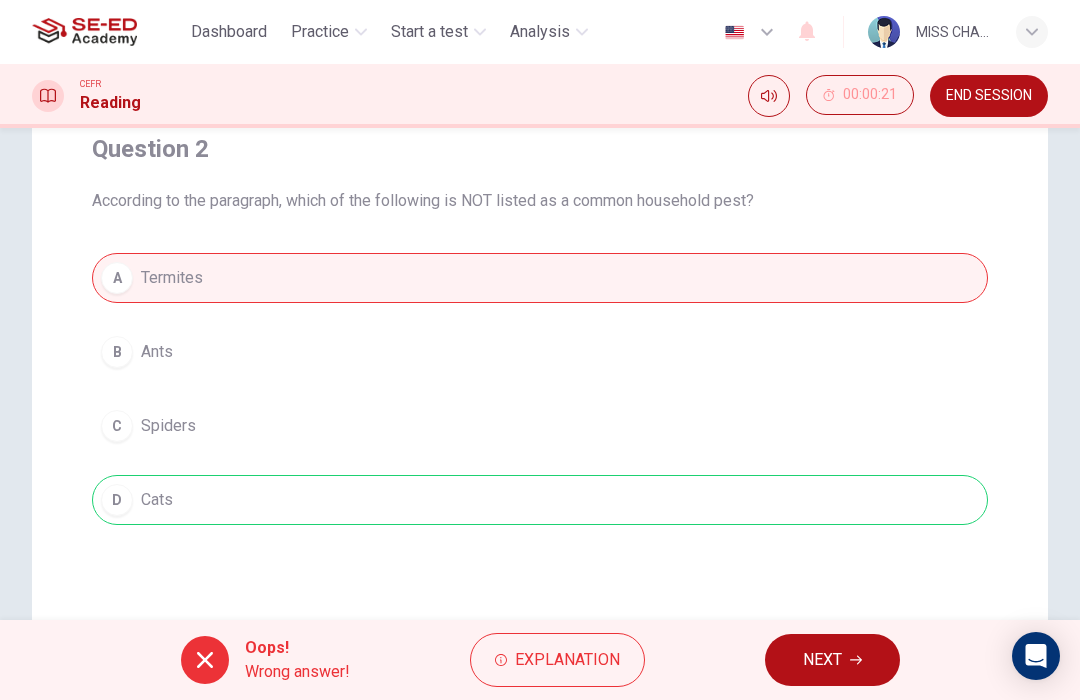 click on "Explanation" at bounding box center [567, 660] 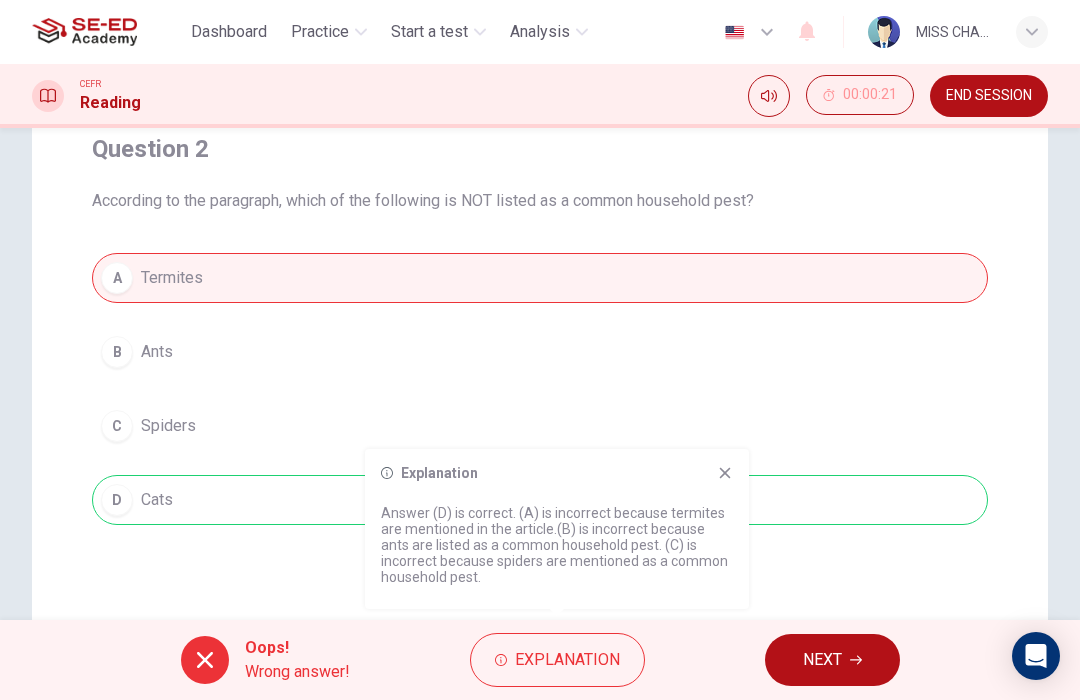 click at bounding box center (725, 473) 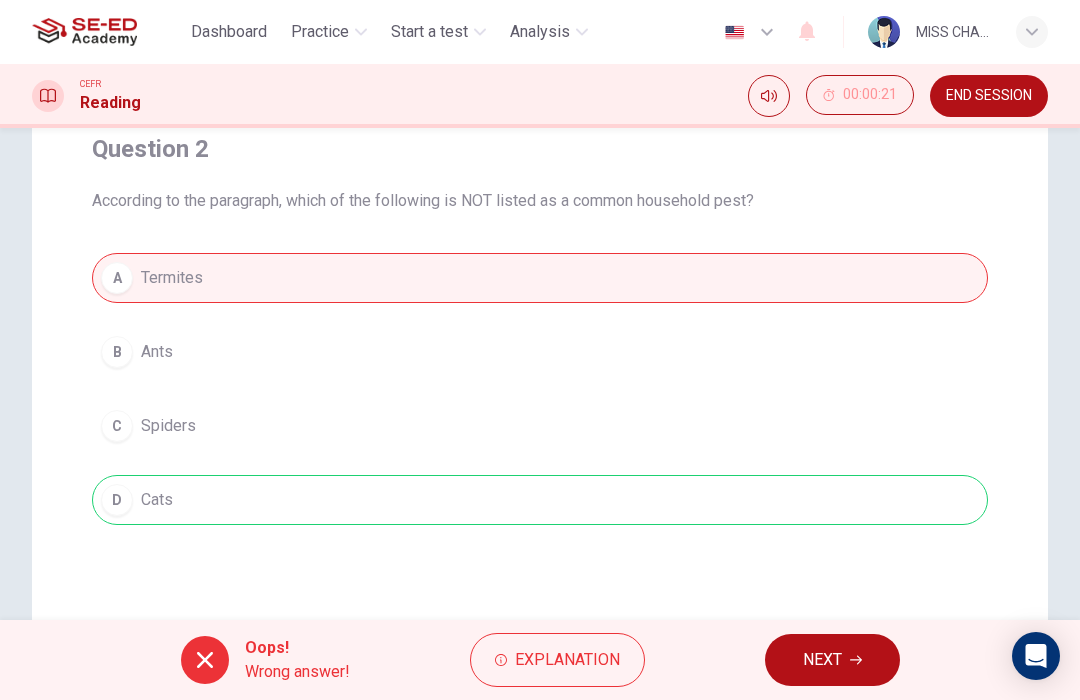 click on "NEXT" at bounding box center [822, 660] 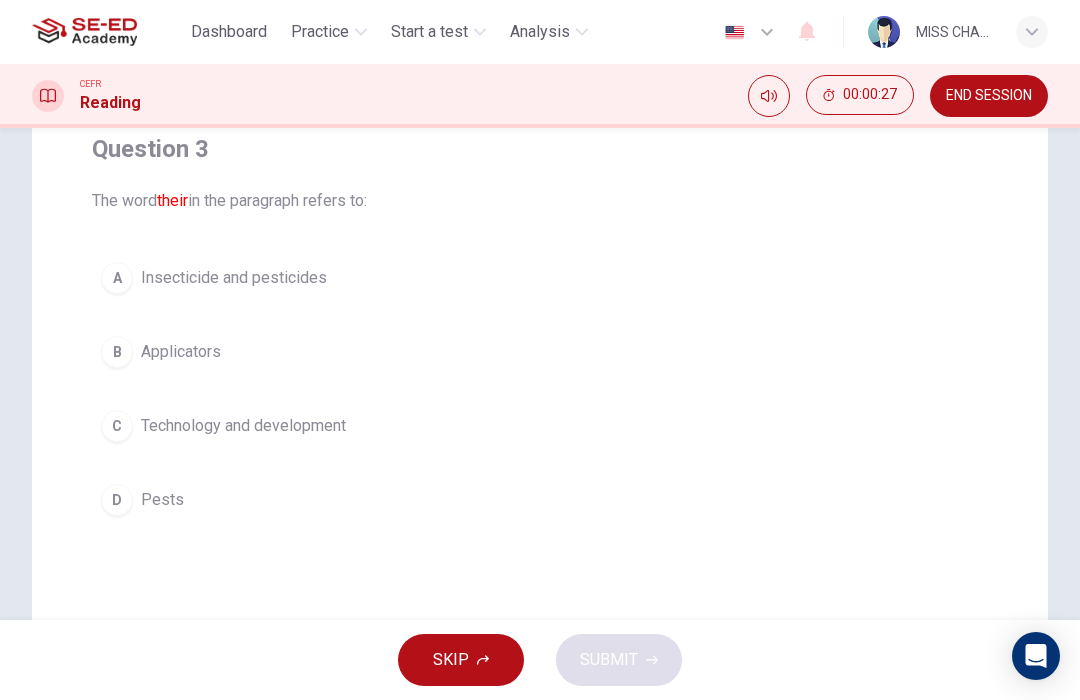 click on "D" at bounding box center [117, 278] 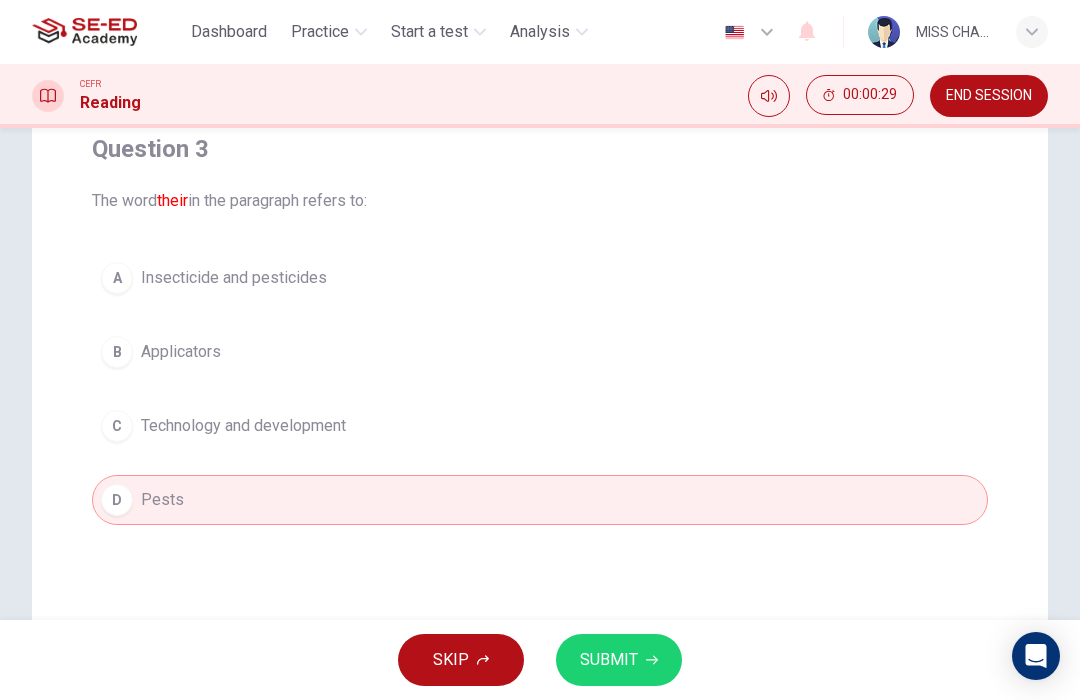 click on "A Insecticide and pesticides" at bounding box center [540, 278] 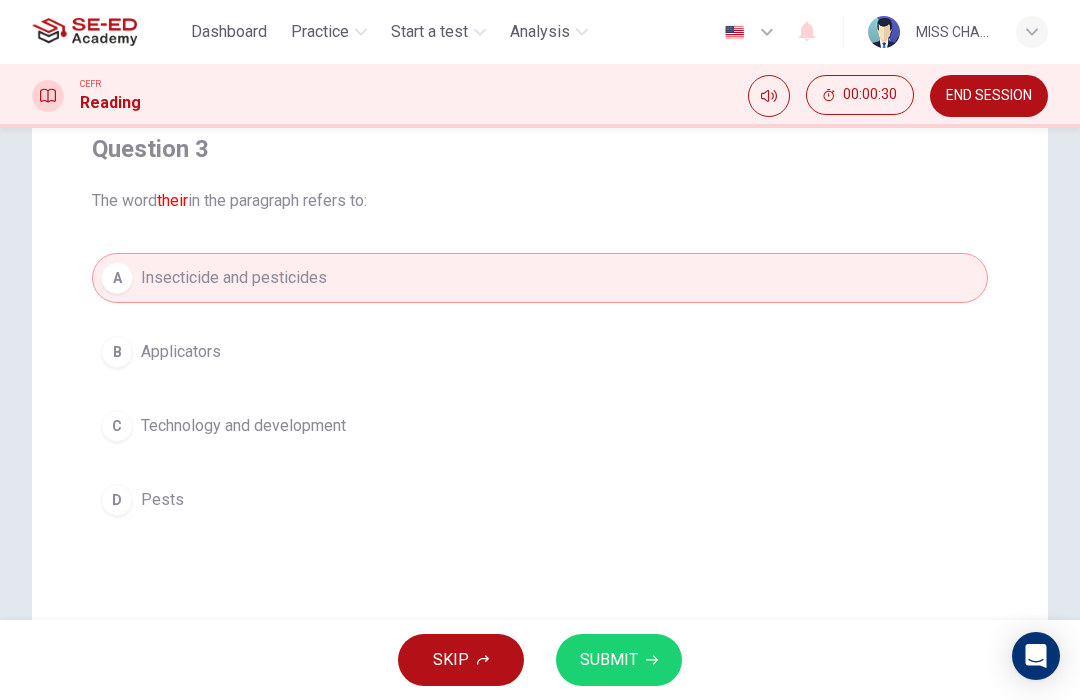 click on "B Applicators" at bounding box center (540, 352) 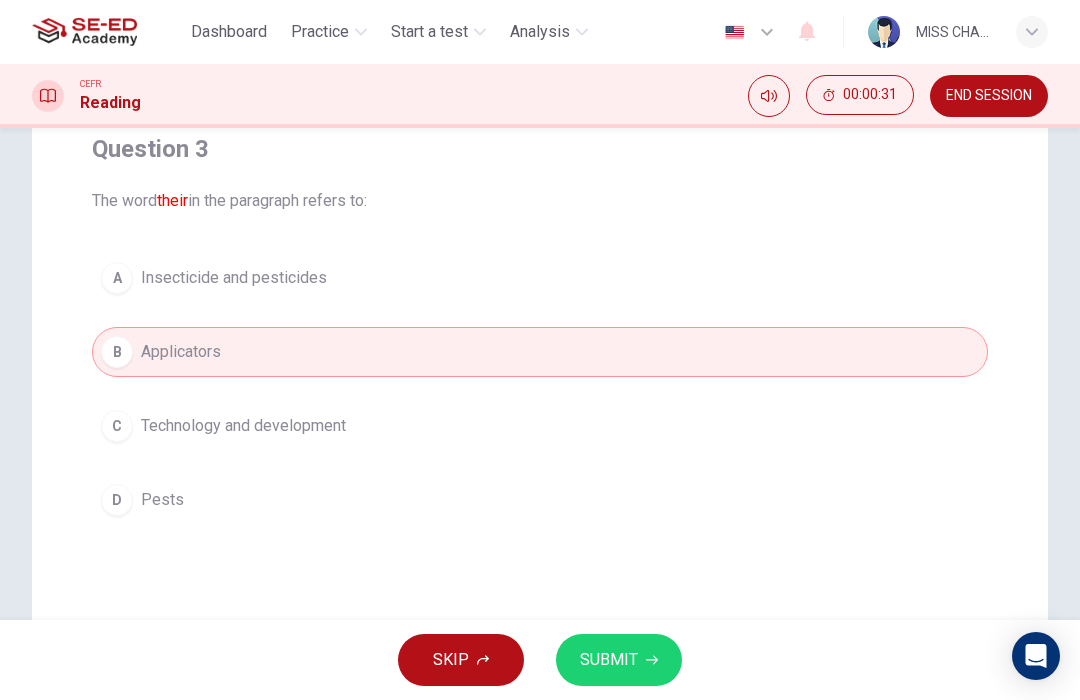 click on "A" at bounding box center (117, 278) 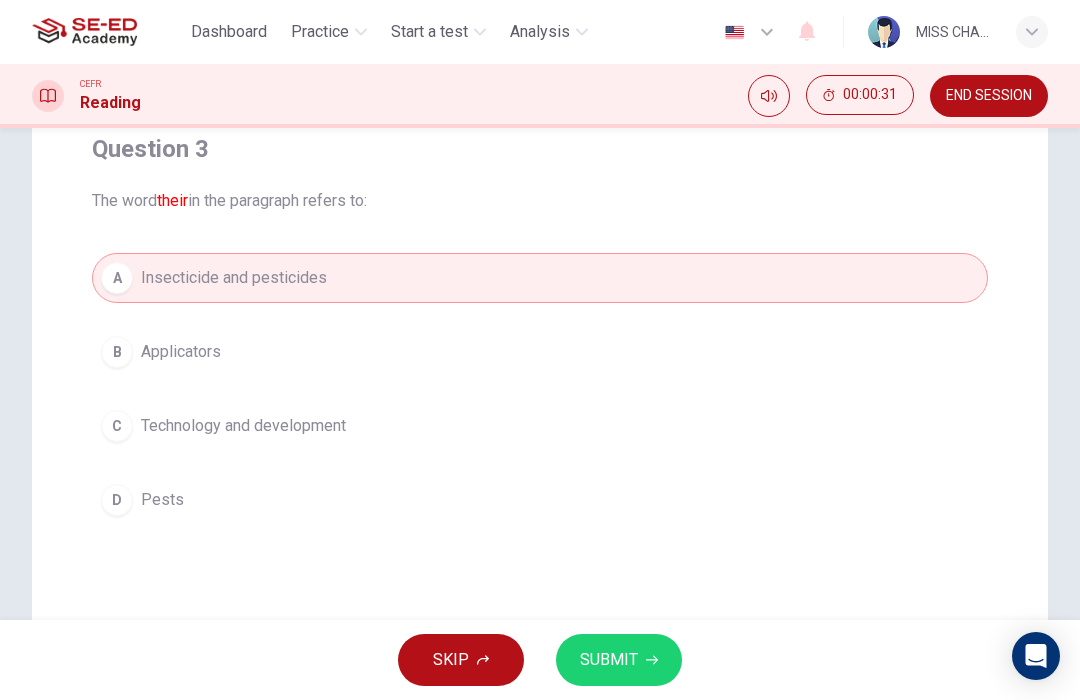 click on "B Applicators" at bounding box center [540, 352] 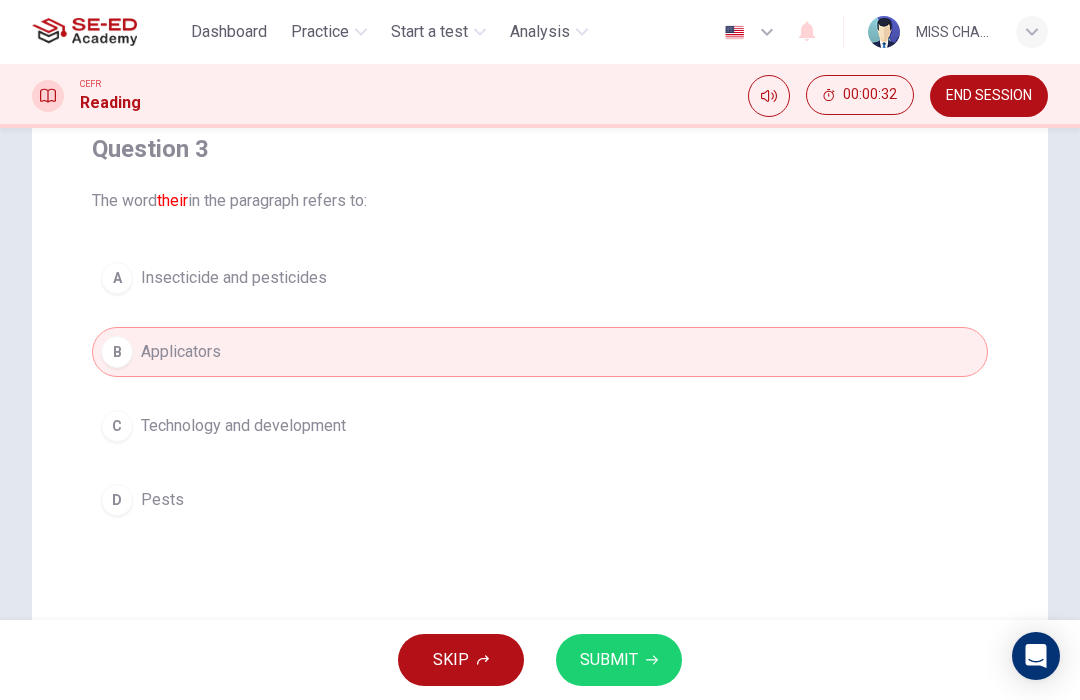 click on "A" at bounding box center [117, 278] 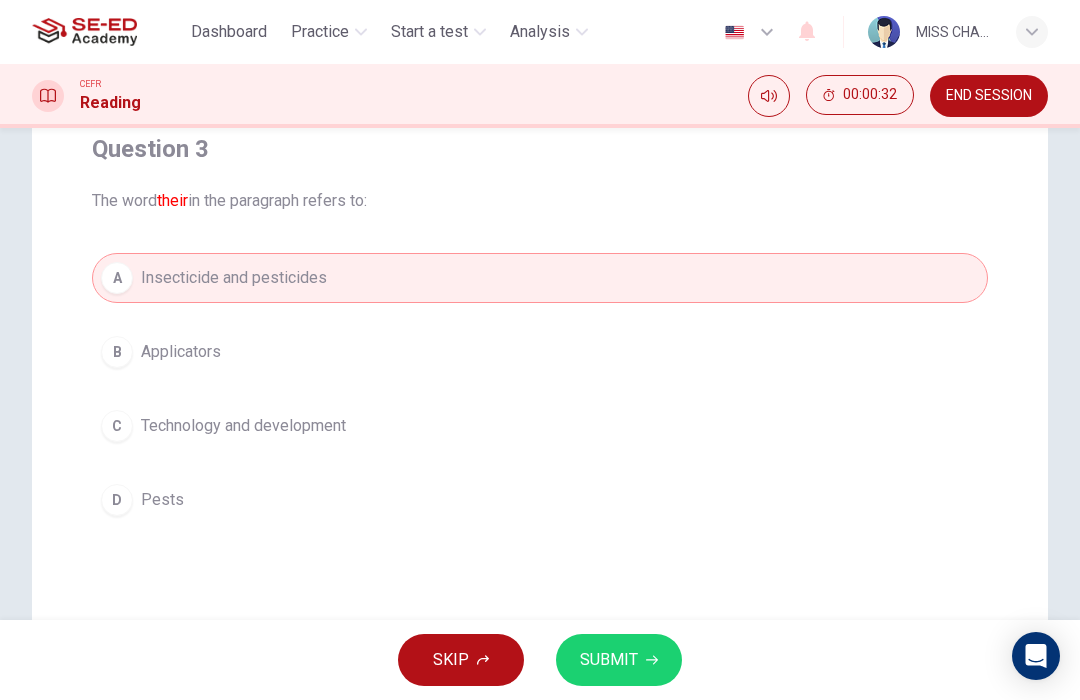 click on "B" at bounding box center (117, 352) 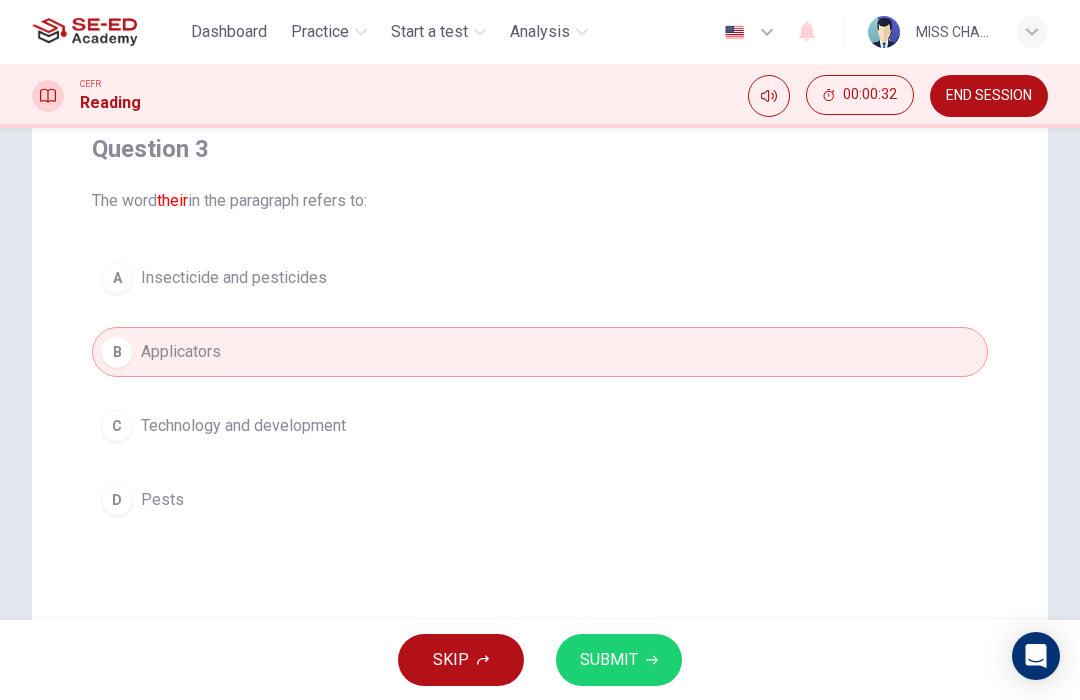 click on "A" at bounding box center [117, 278] 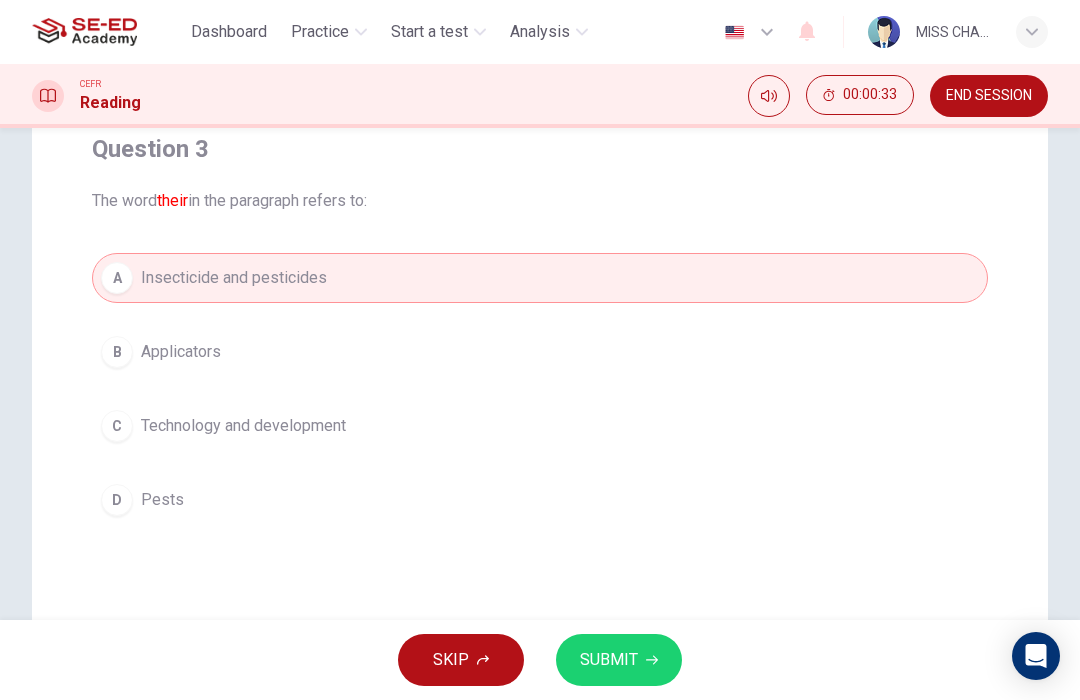 click on "Applicators" at bounding box center (181, 352) 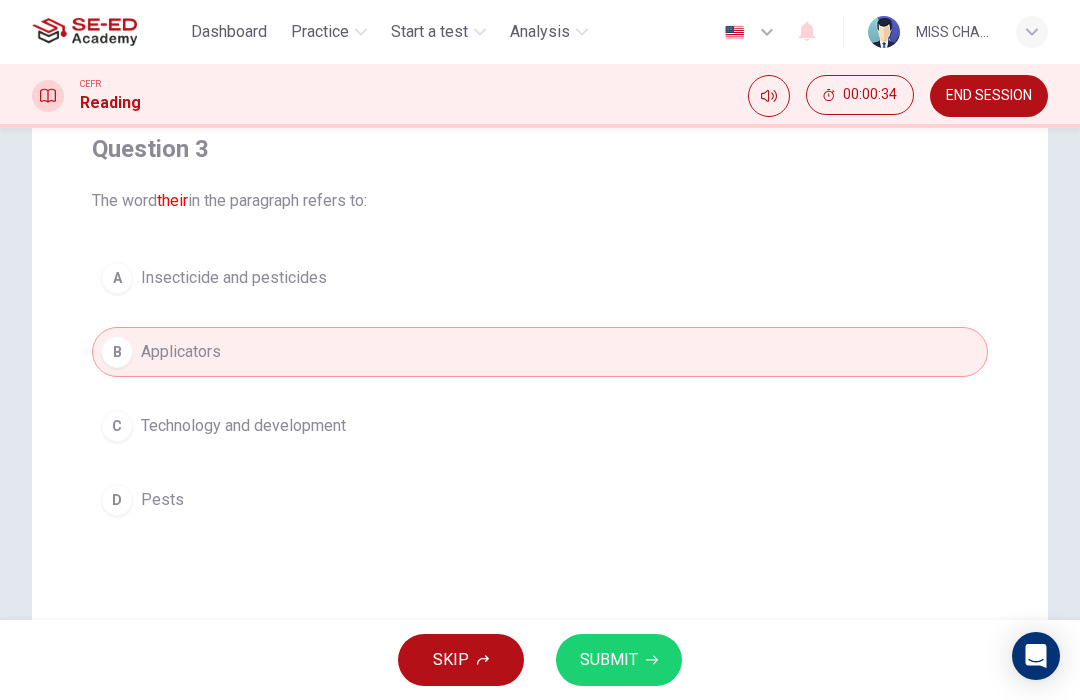 click on "A" at bounding box center (117, 278) 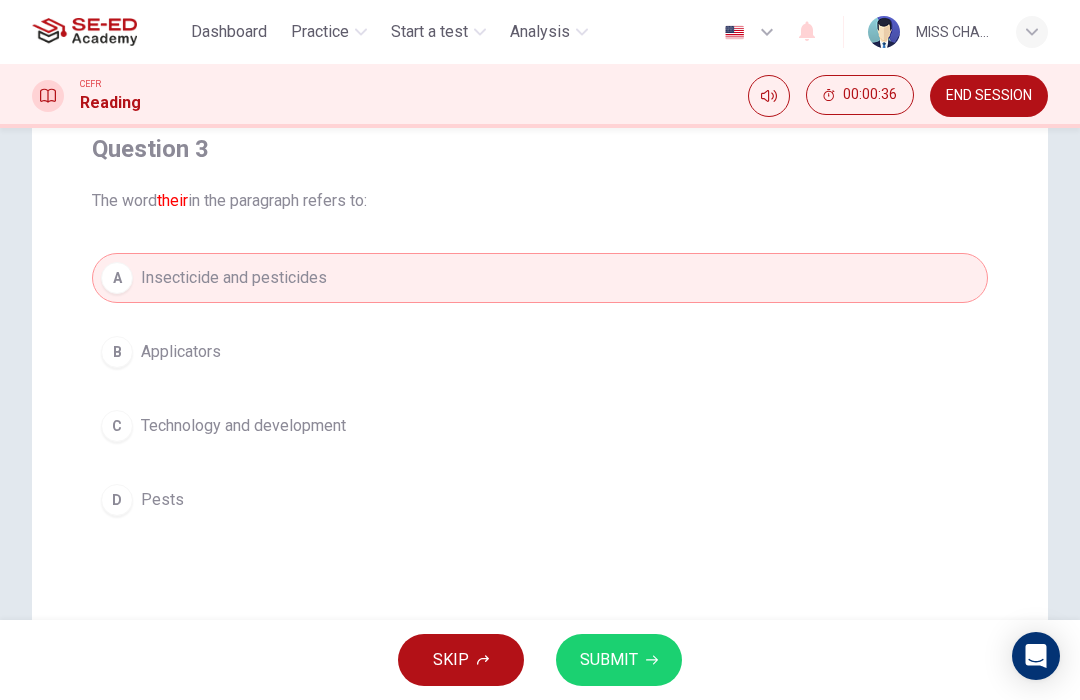 click on "SUBMIT" at bounding box center (609, 660) 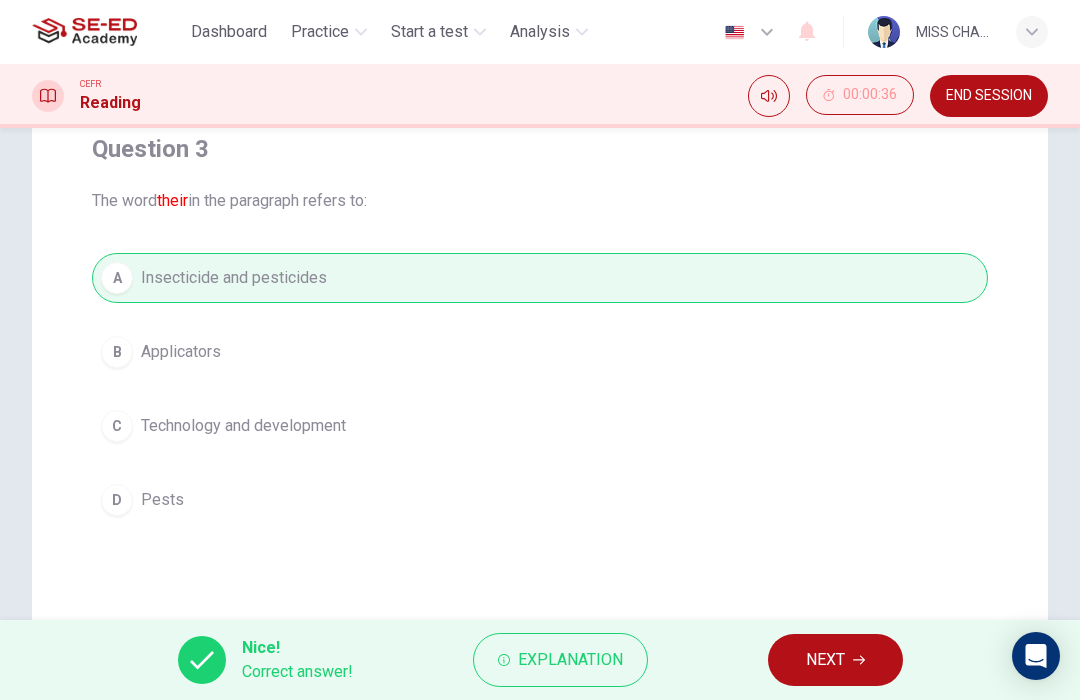 click on "Explanation" at bounding box center (560, 660) 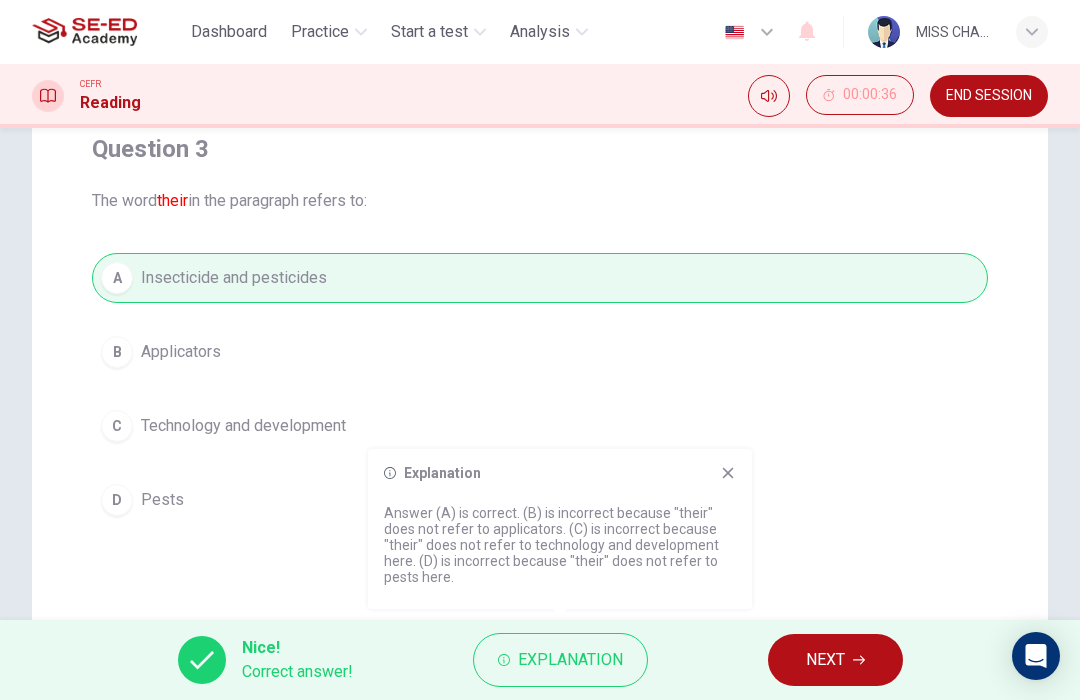 click at bounding box center (728, 473) 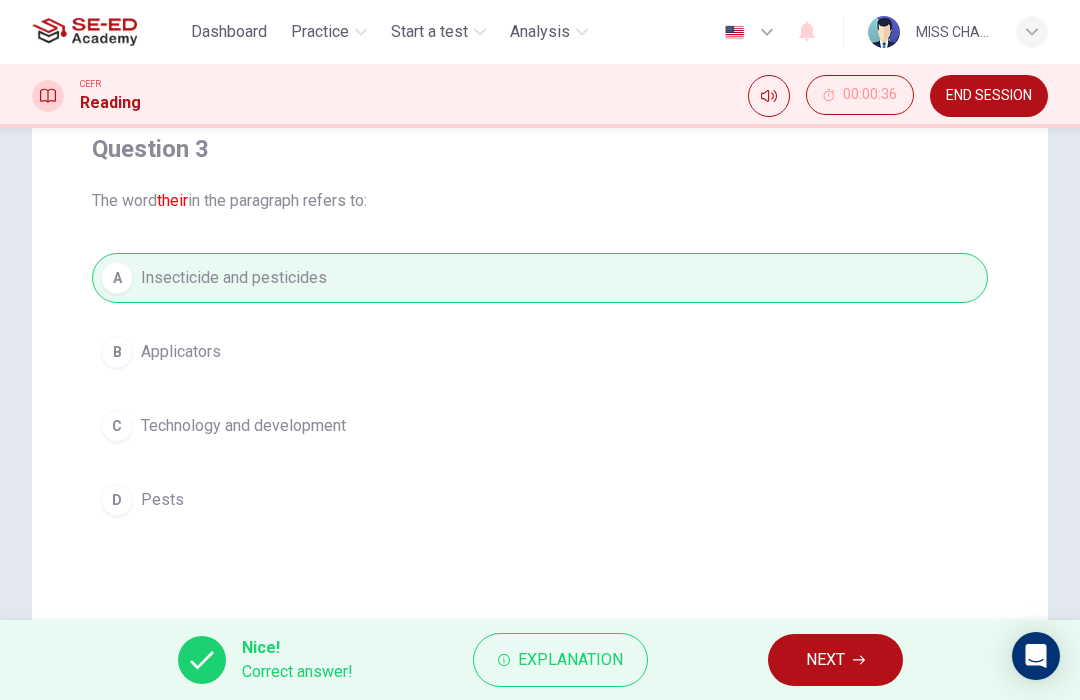 click on "NEXT" at bounding box center (825, 660) 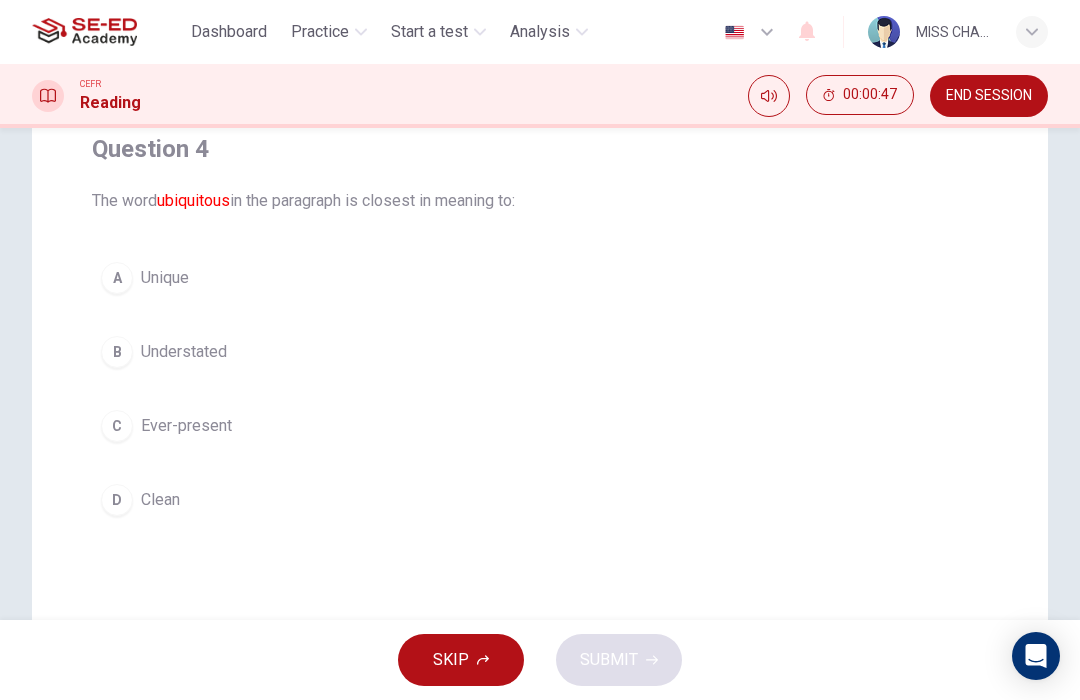 click on "B" at bounding box center [117, 278] 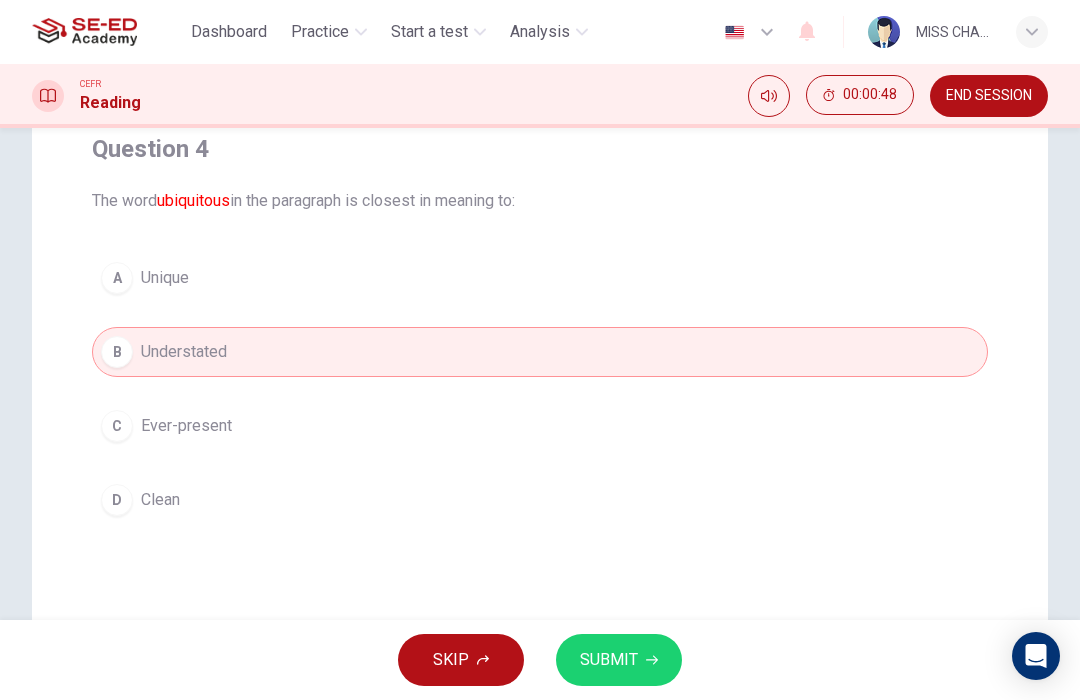 click on "SUBMIT" at bounding box center (619, 660) 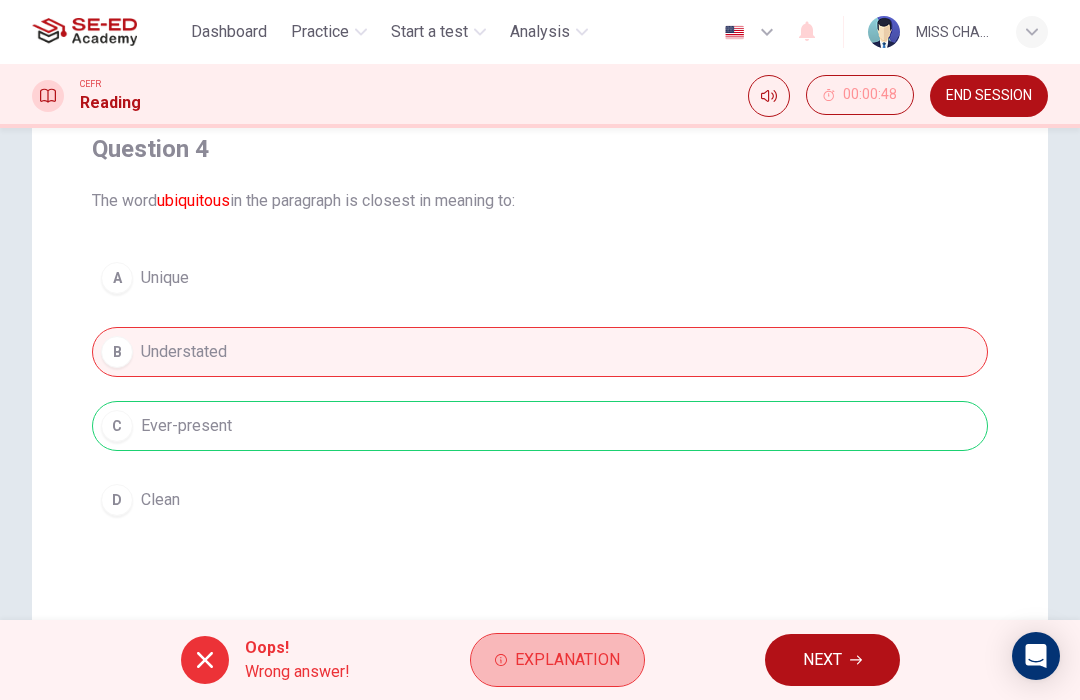 click on "Explanation" at bounding box center [557, 660] 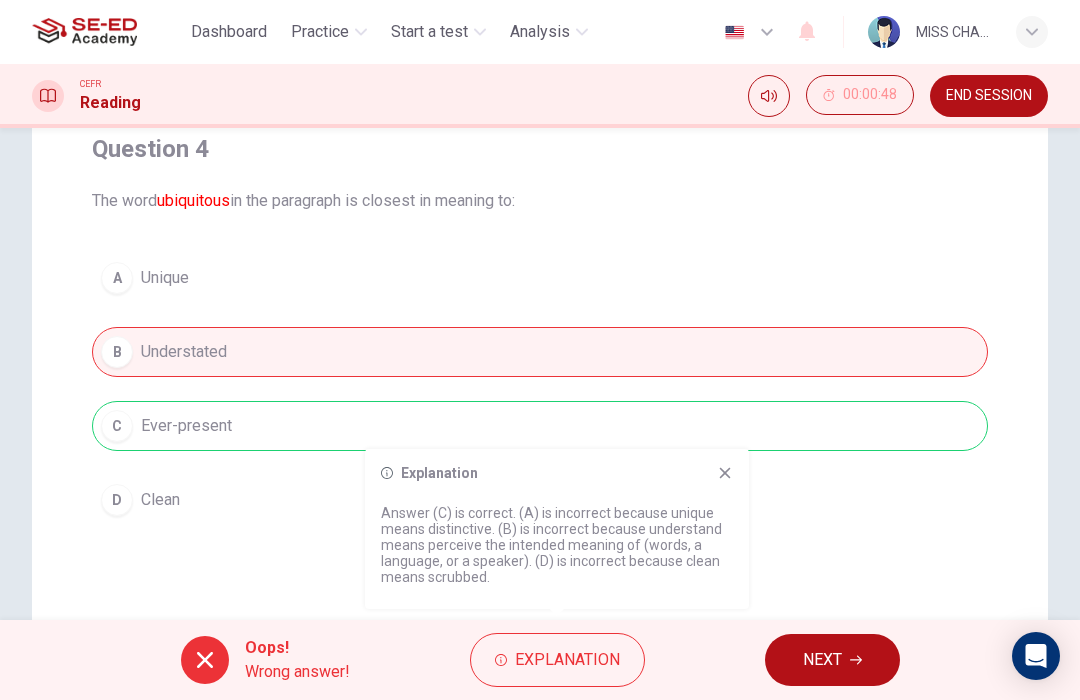 click on "NEXT" at bounding box center (822, 660) 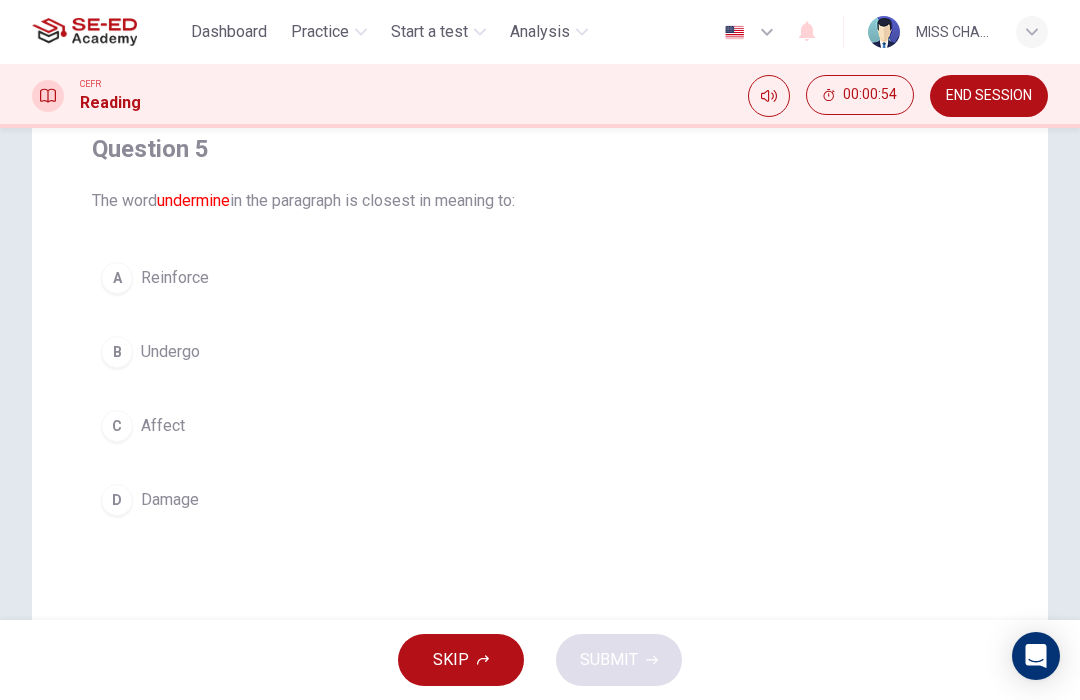 click on "C Affect" at bounding box center [540, 426] 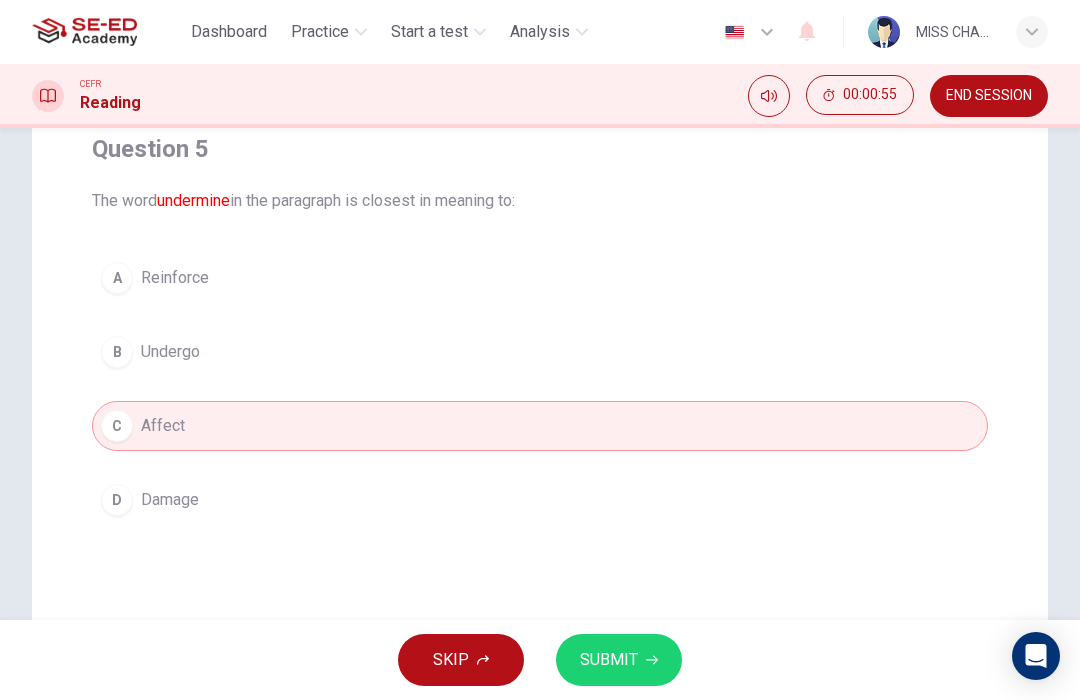 click on "SUBMIT" at bounding box center [619, 660] 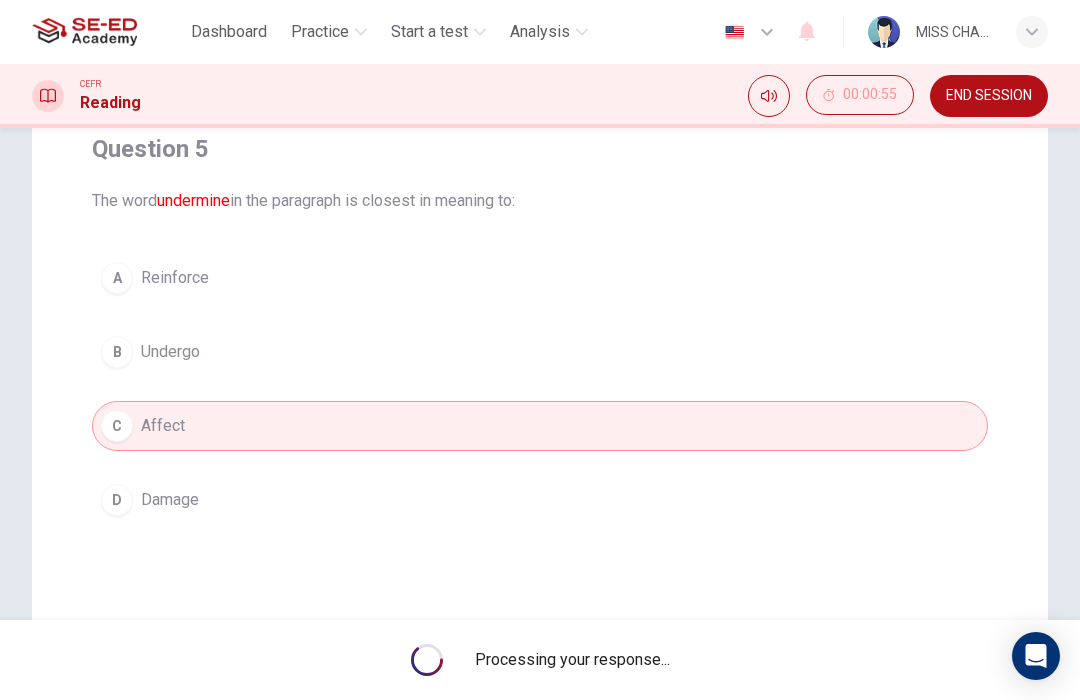 click on "Processing your response..." at bounding box center (540, 660) 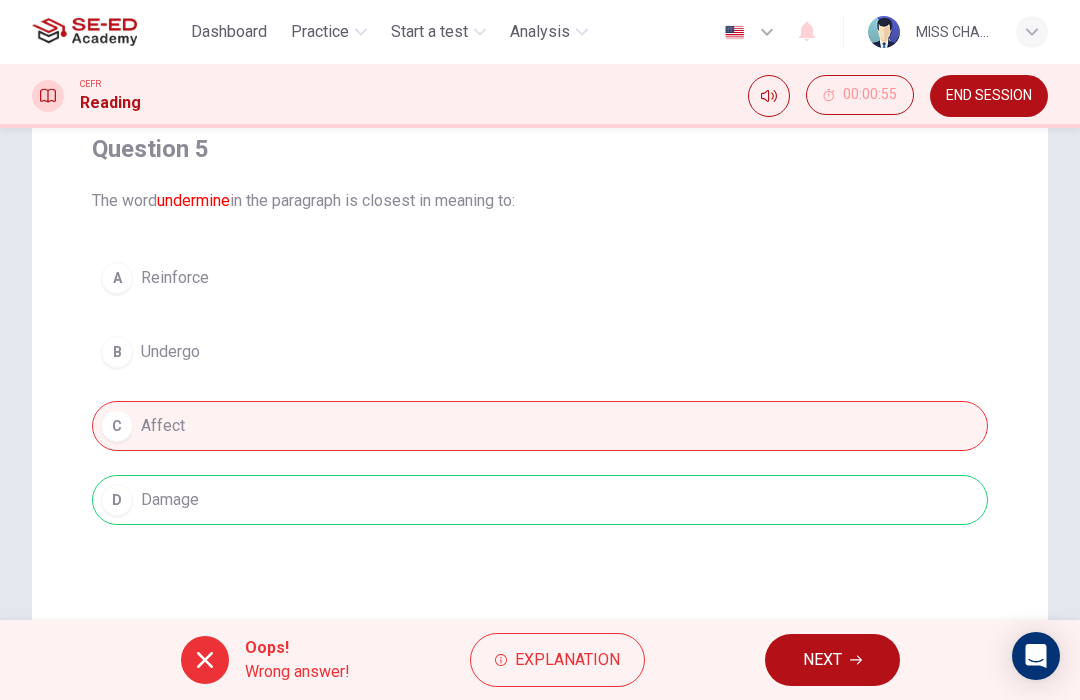 click on "Explanation" at bounding box center [567, 660] 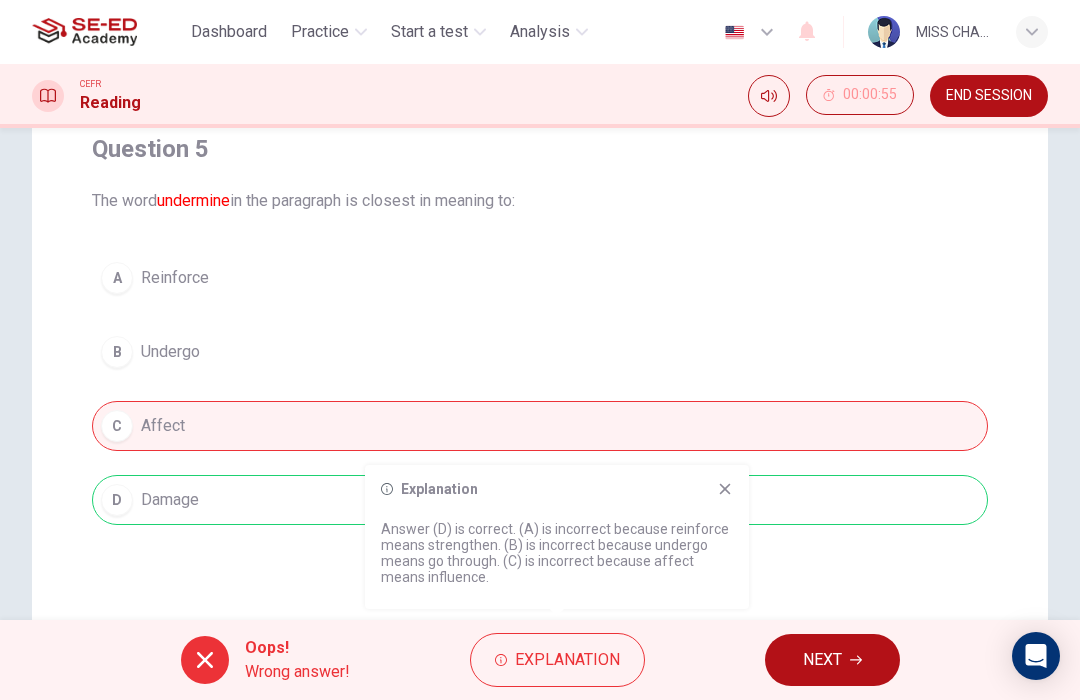 click at bounding box center (725, 489) 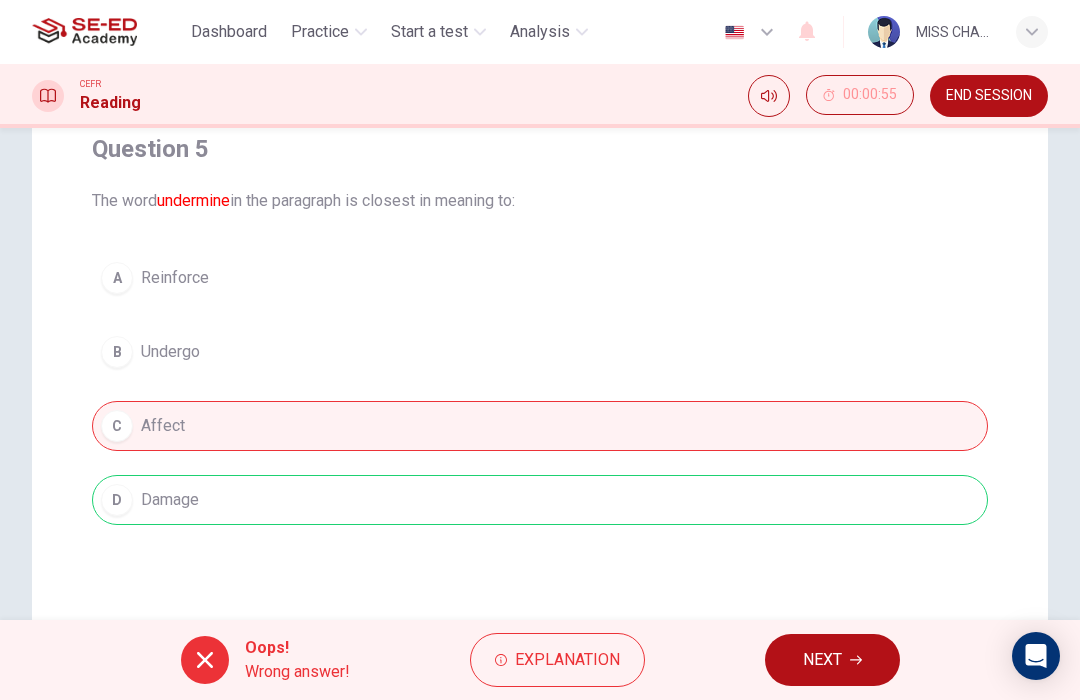 click on "NEXT" at bounding box center [832, 660] 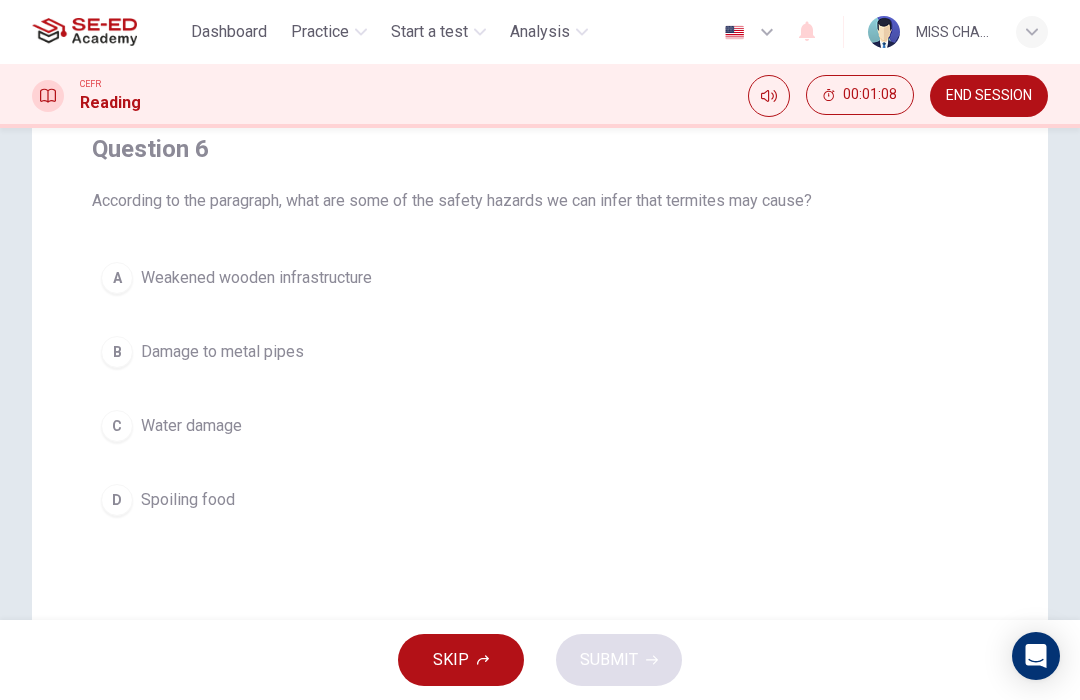 click on "END SESSION" at bounding box center [989, 96] 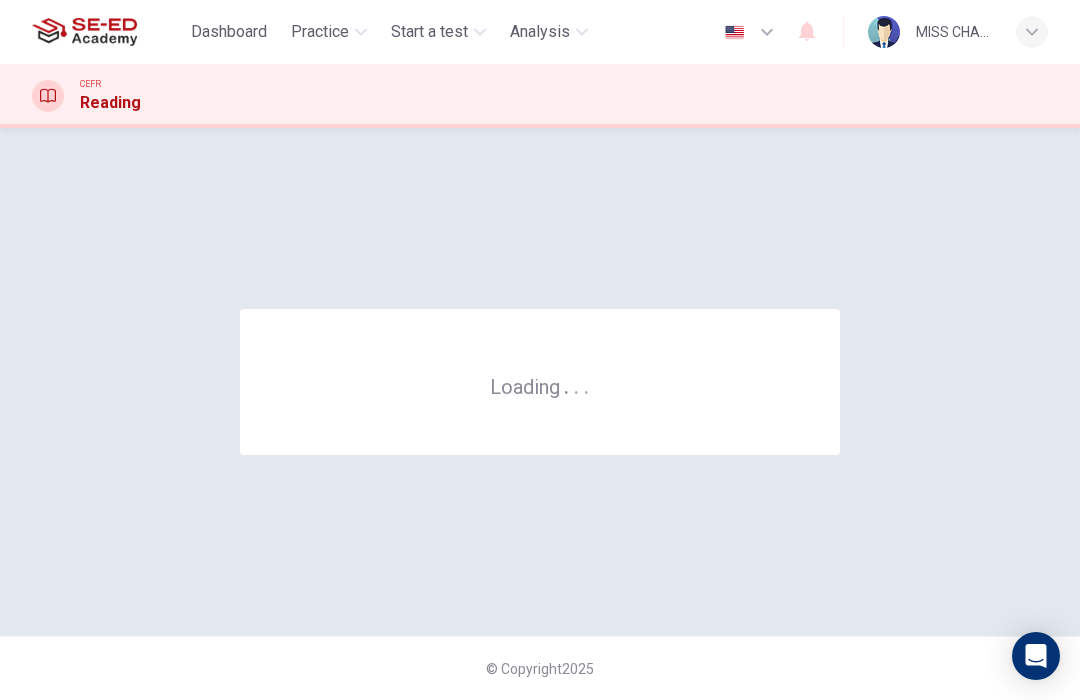 scroll, scrollTop: 0, scrollLeft: 0, axis: both 